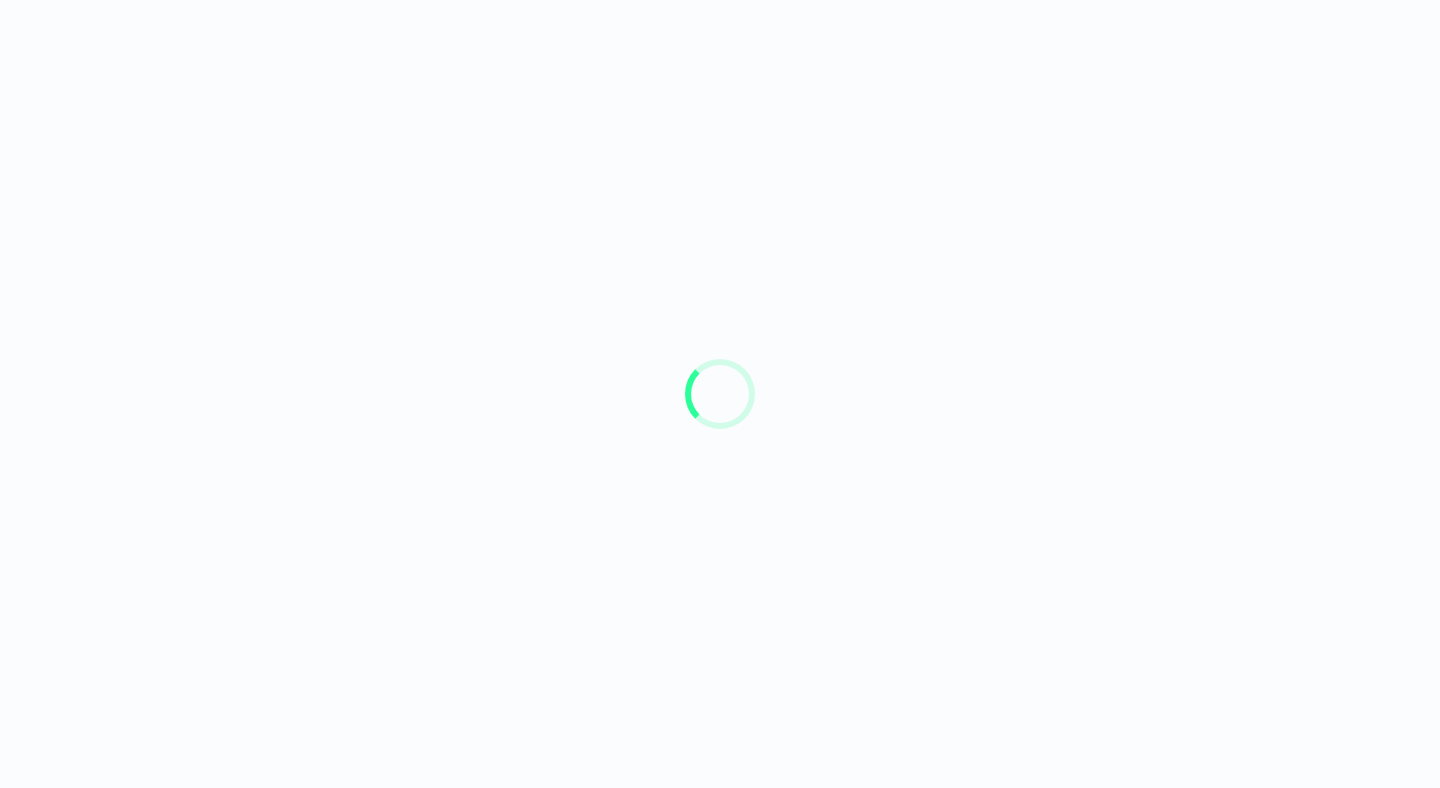 scroll, scrollTop: 0, scrollLeft: 0, axis: both 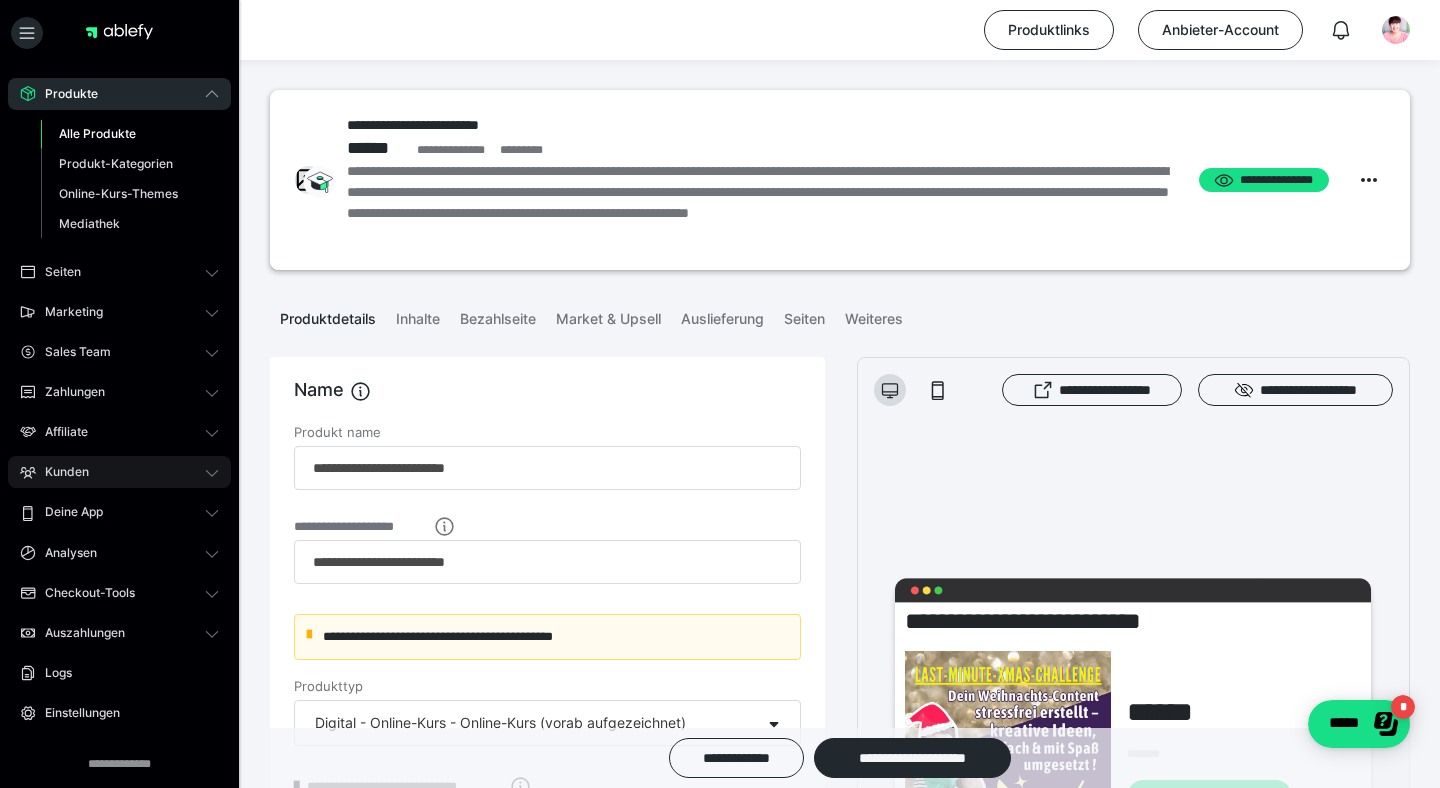 click on "Kunden" at bounding box center [119, 472] 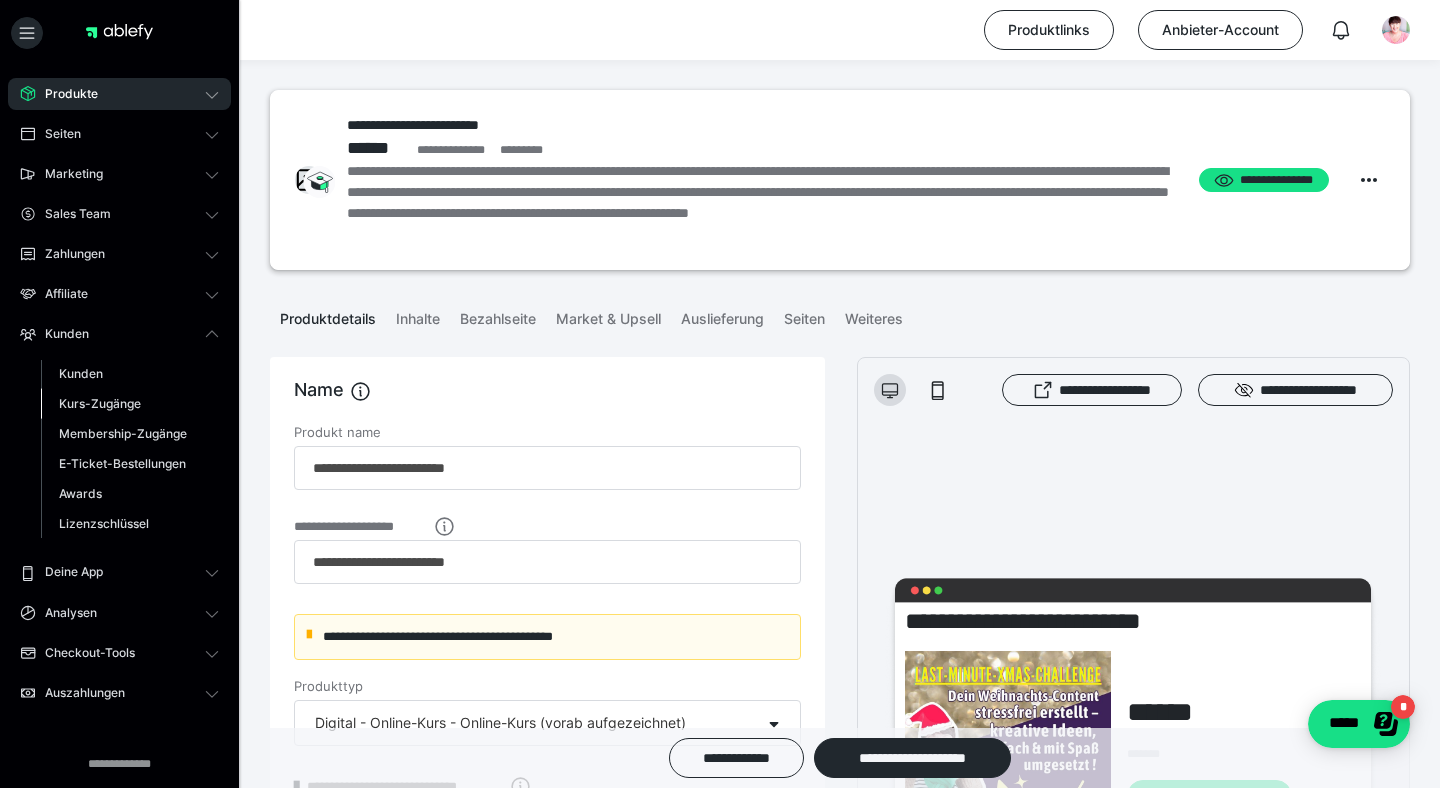 click on "Kurs-Zugänge" at bounding box center [100, 403] 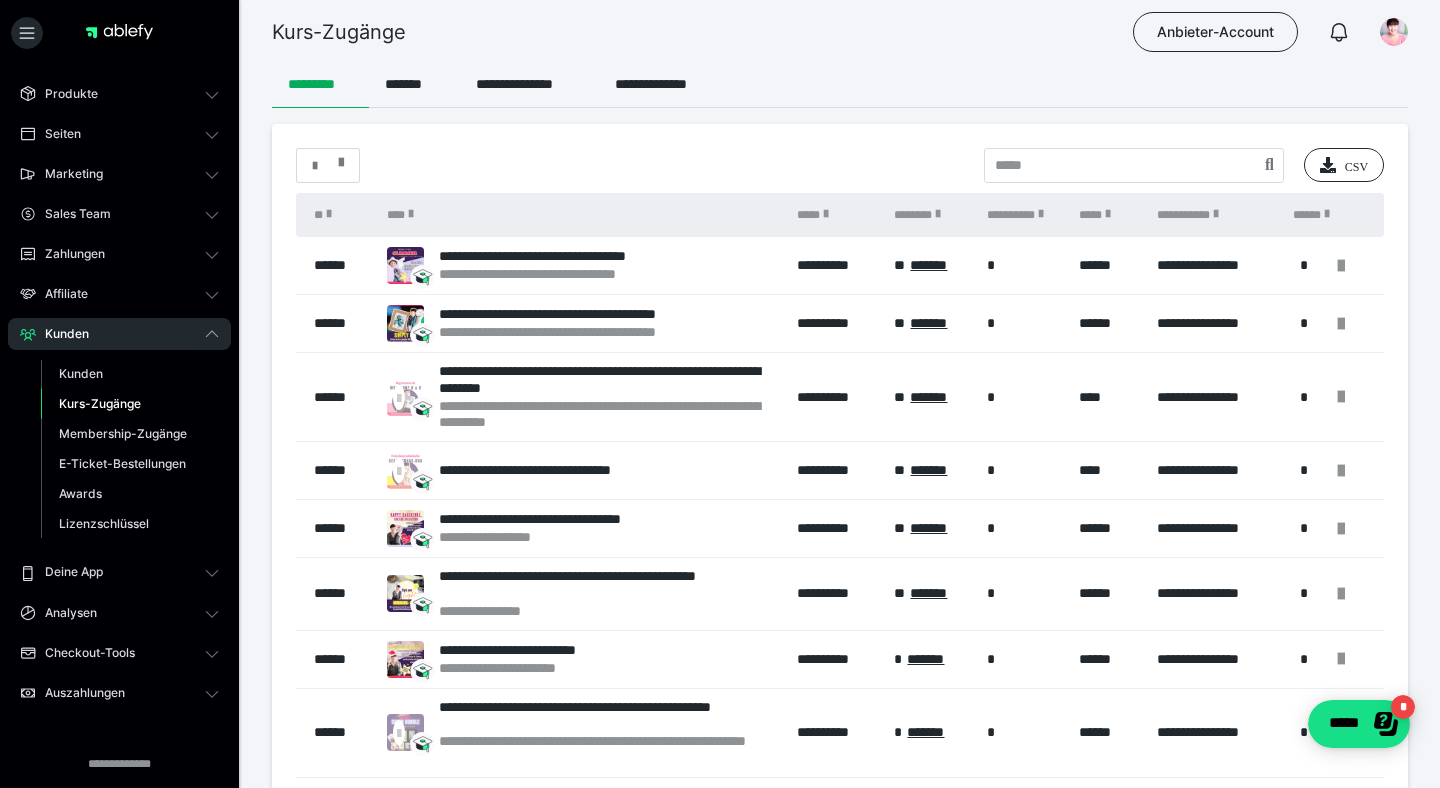 click at bounding box center [328, 166] 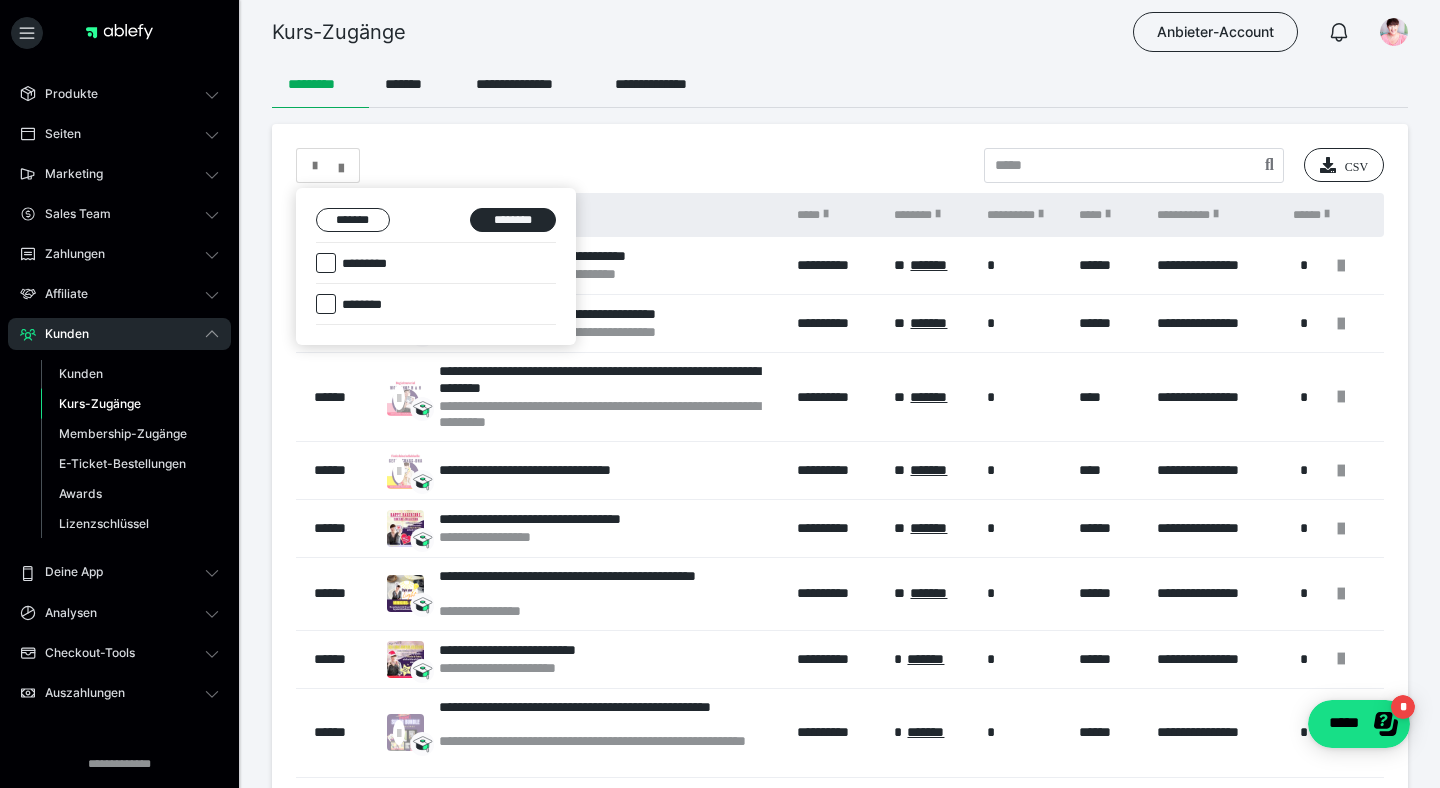 click at bounding box center (720, 394) 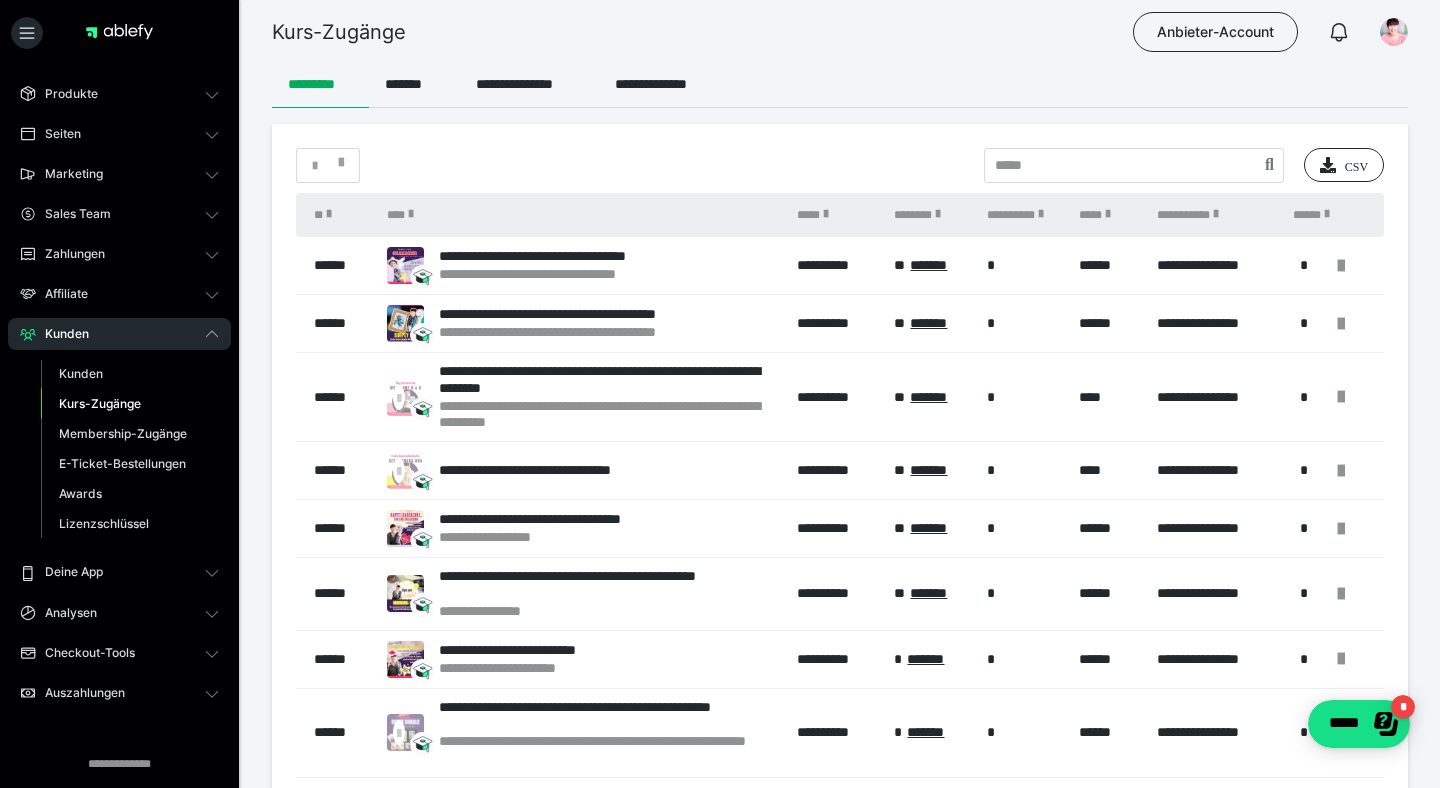 click on "Kurs-Zugänge" at bounding box center [100, 403] 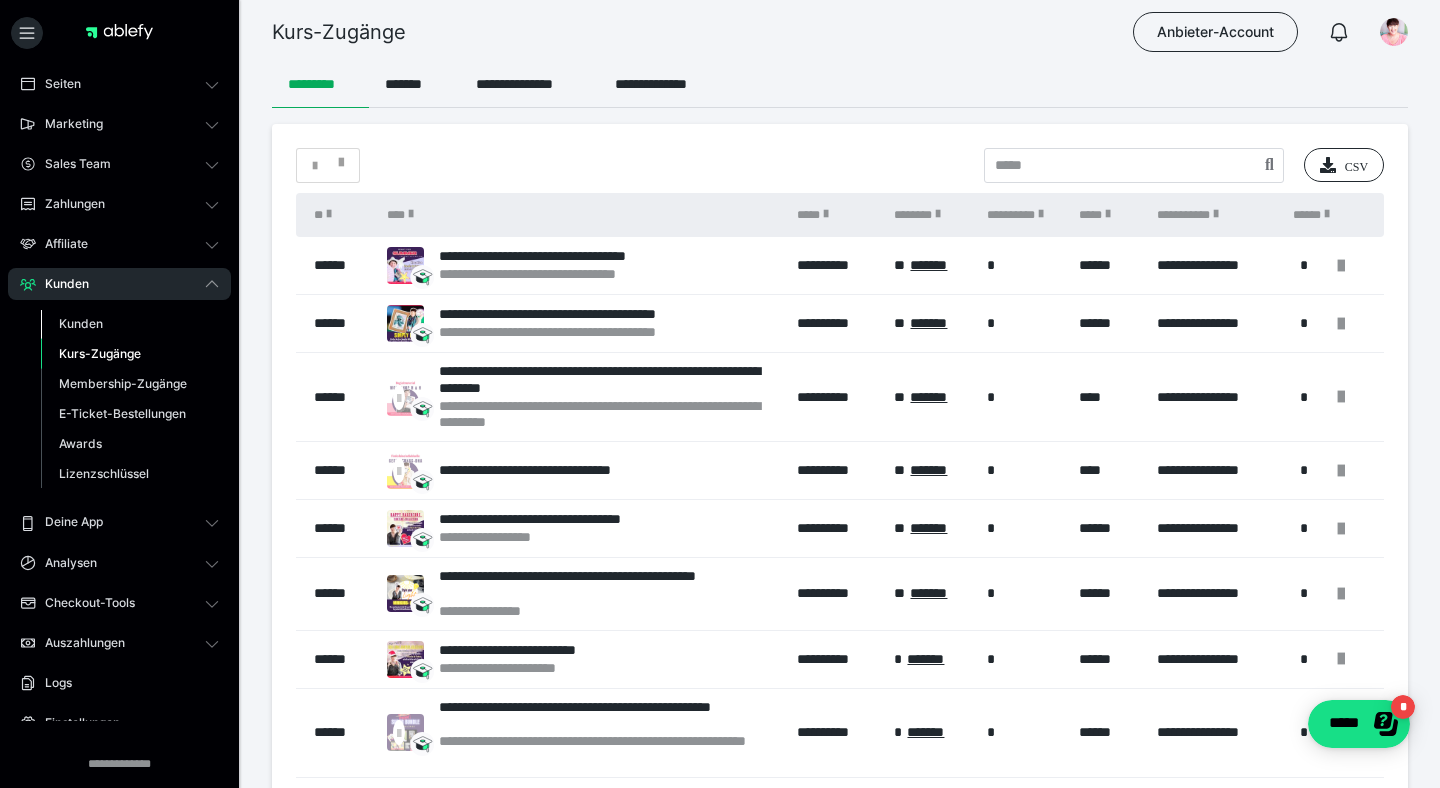 scroll, scrollTop: 81, scrollLeft: 0, axis: vertical 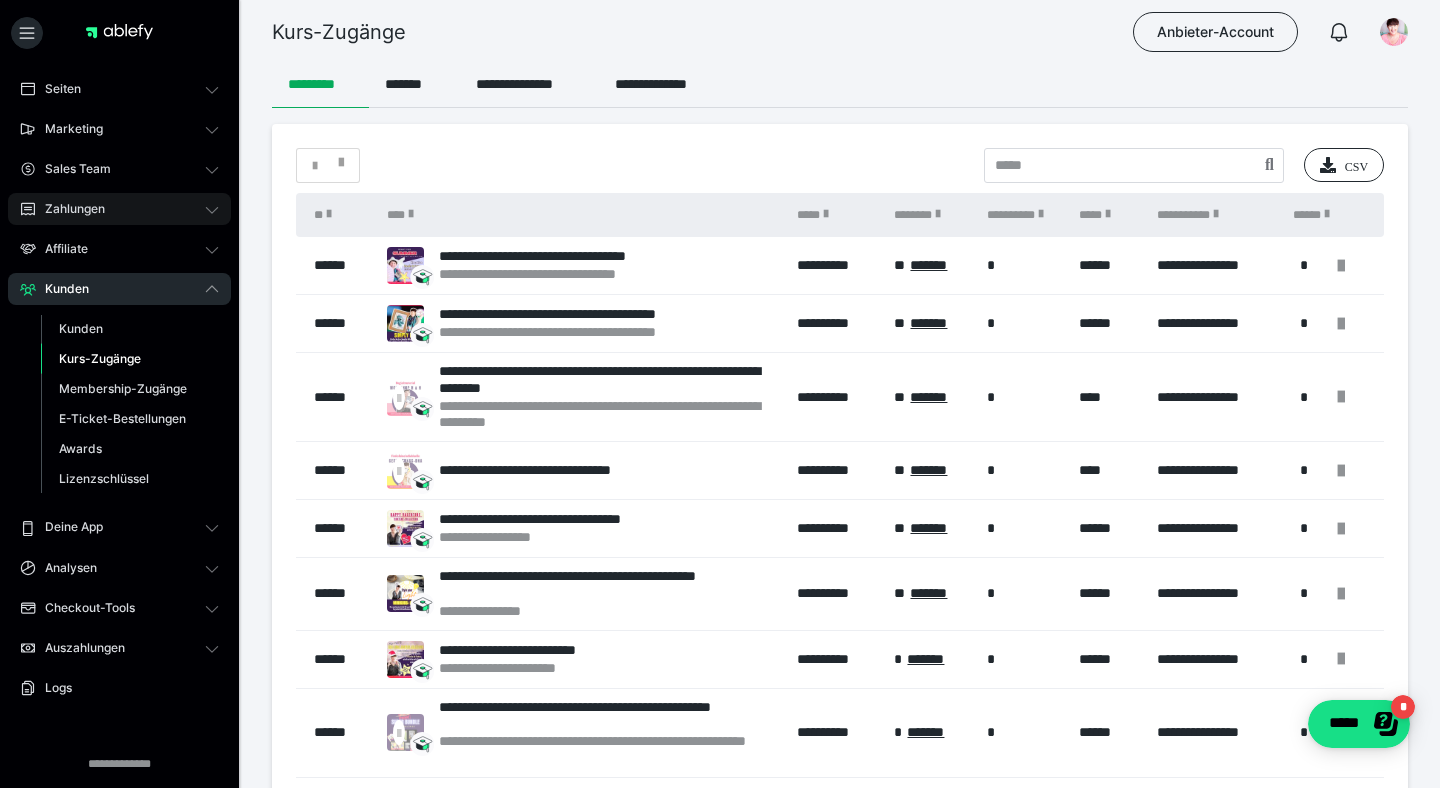 click on "Zahlungen" at bounding box center (119, 209) 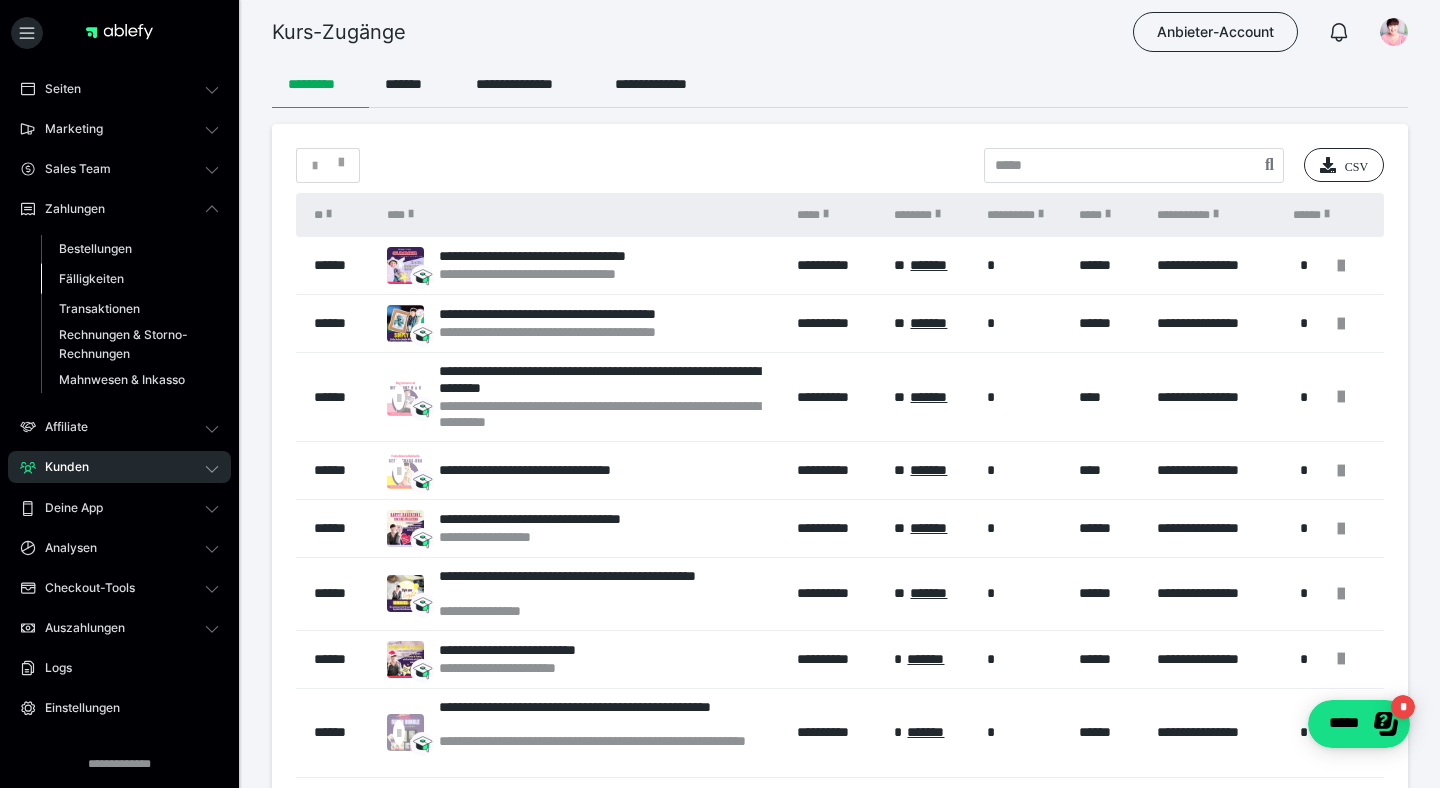 click on "Fälligkeiten" at bounding box center (130, 279) 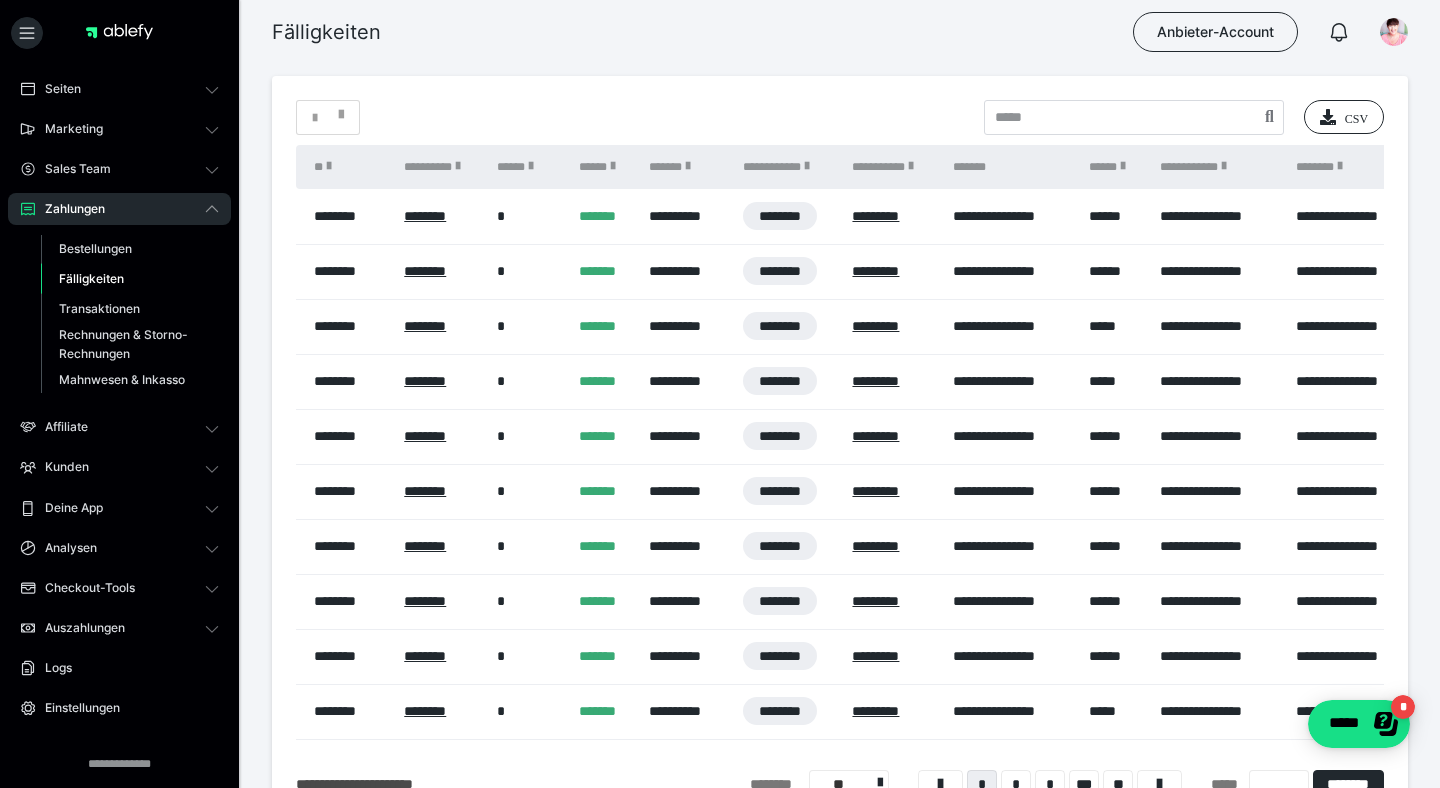 click on "*" at bounding box center [328, 117] 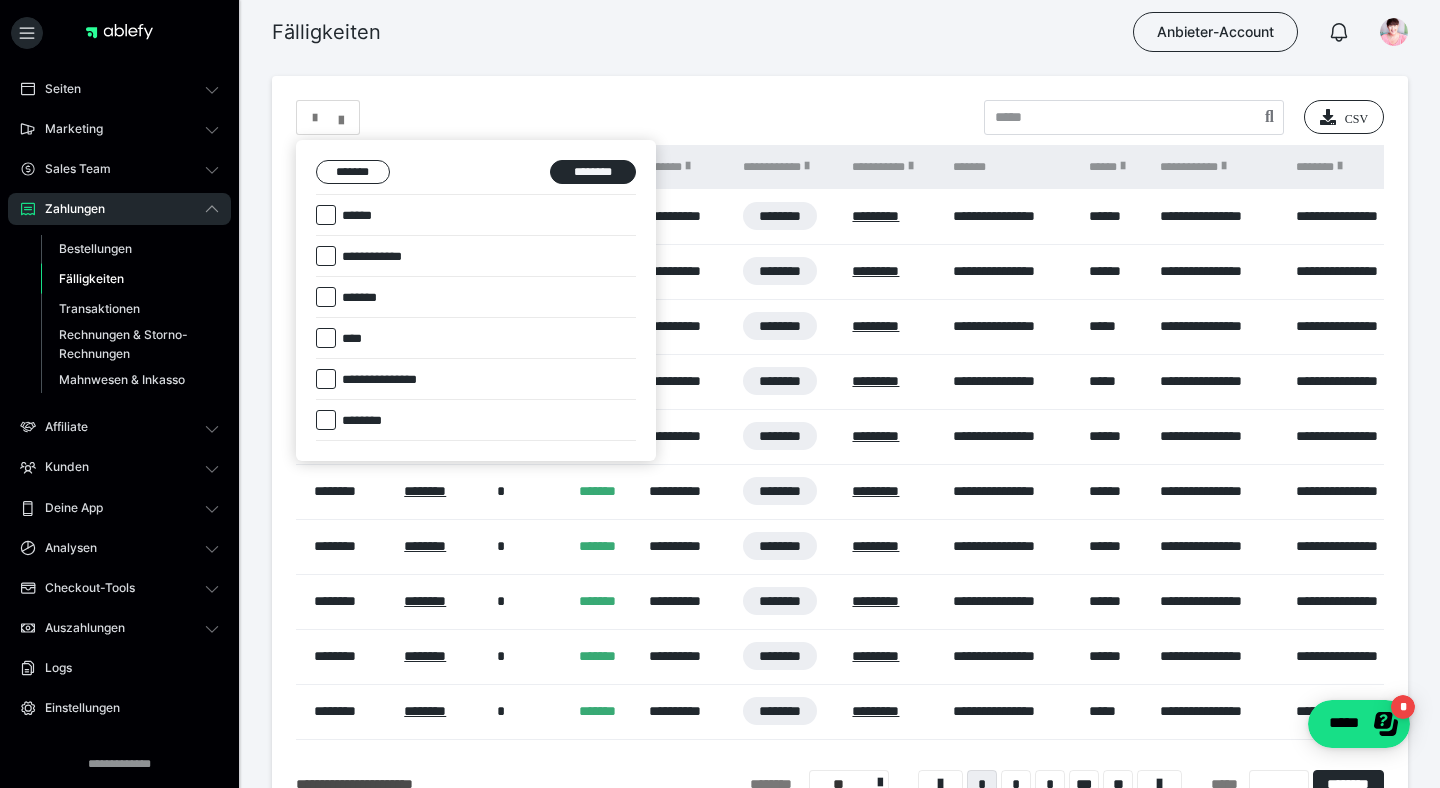 click on "******" at bounding box center [362, 216] 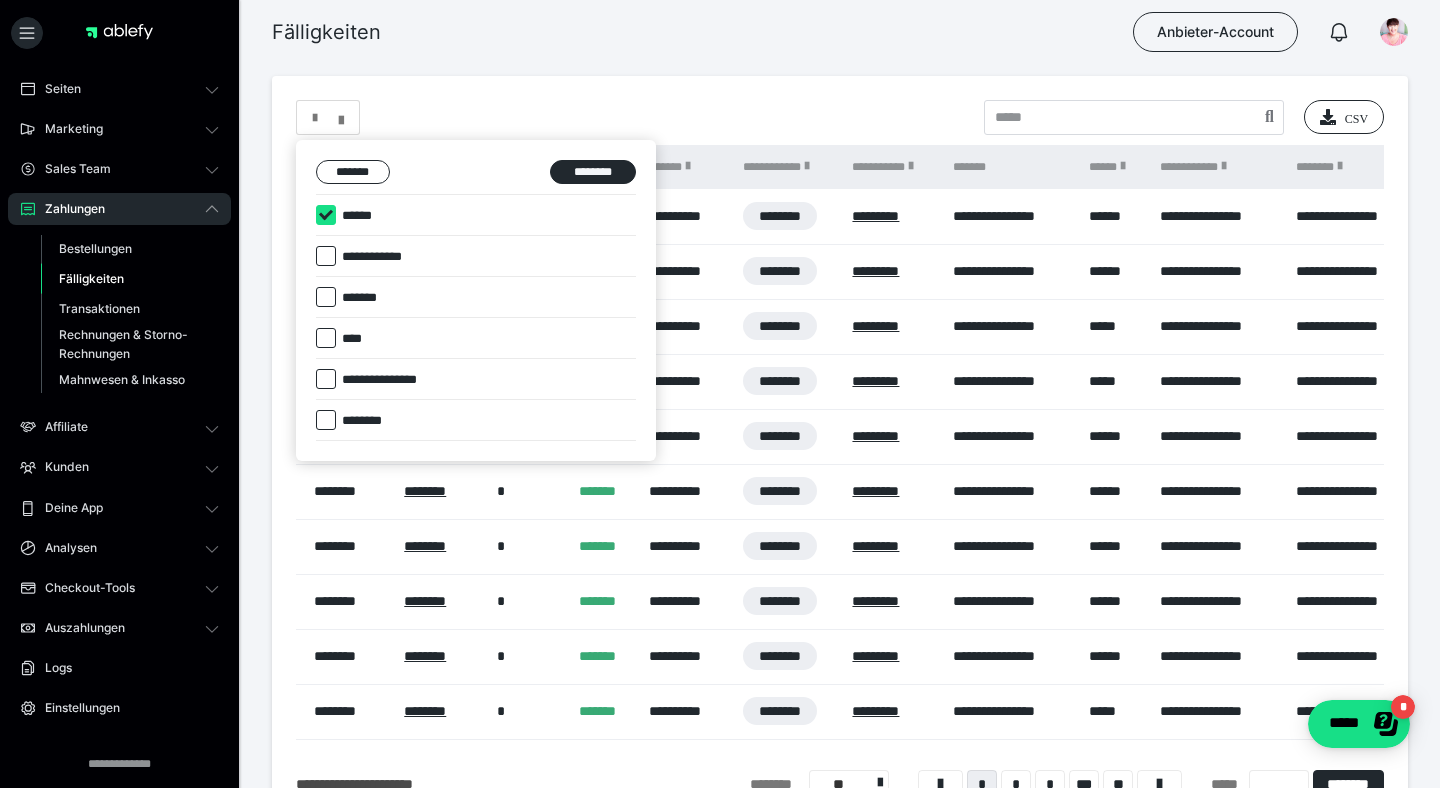 checkbox on "****" 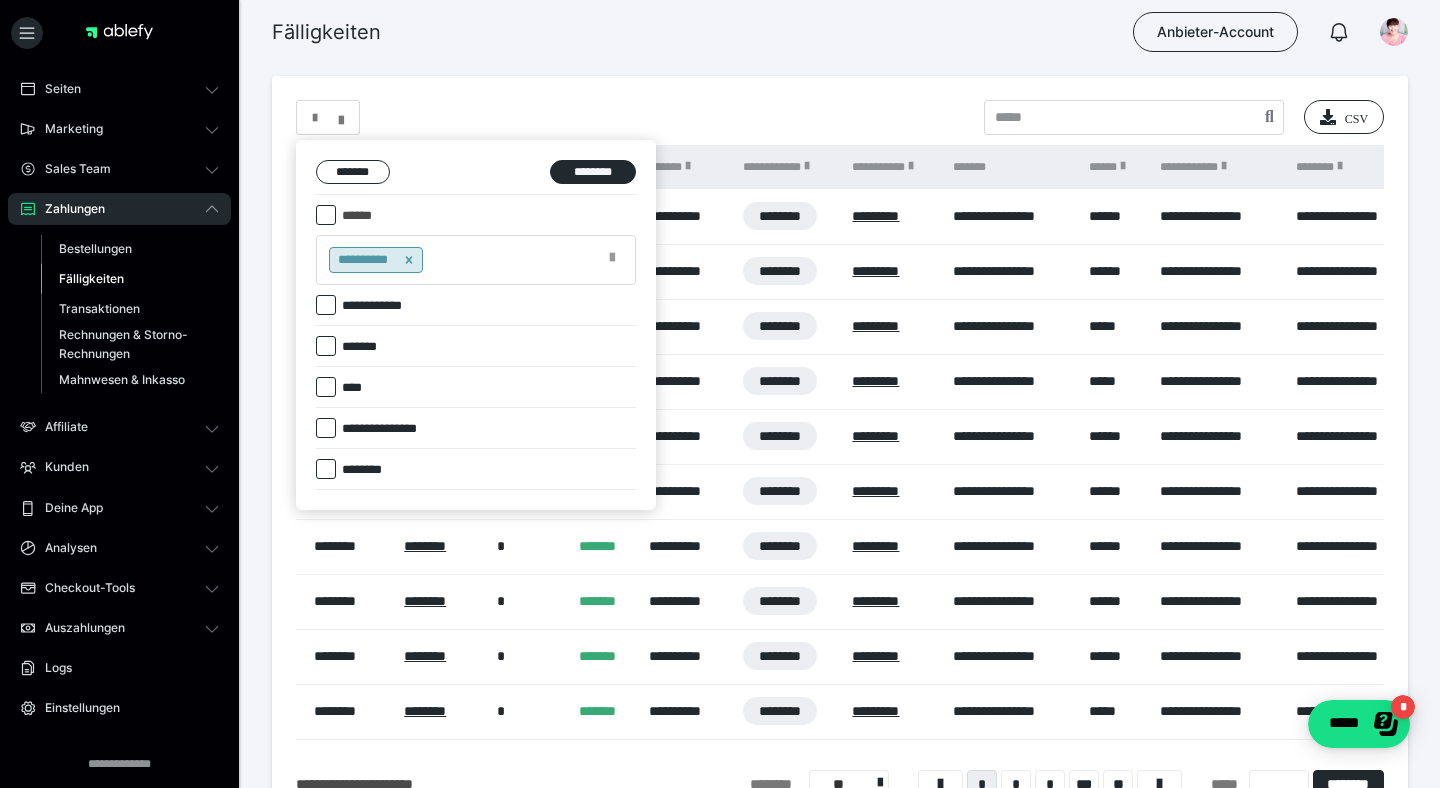 click at bounding box center (612, 258) 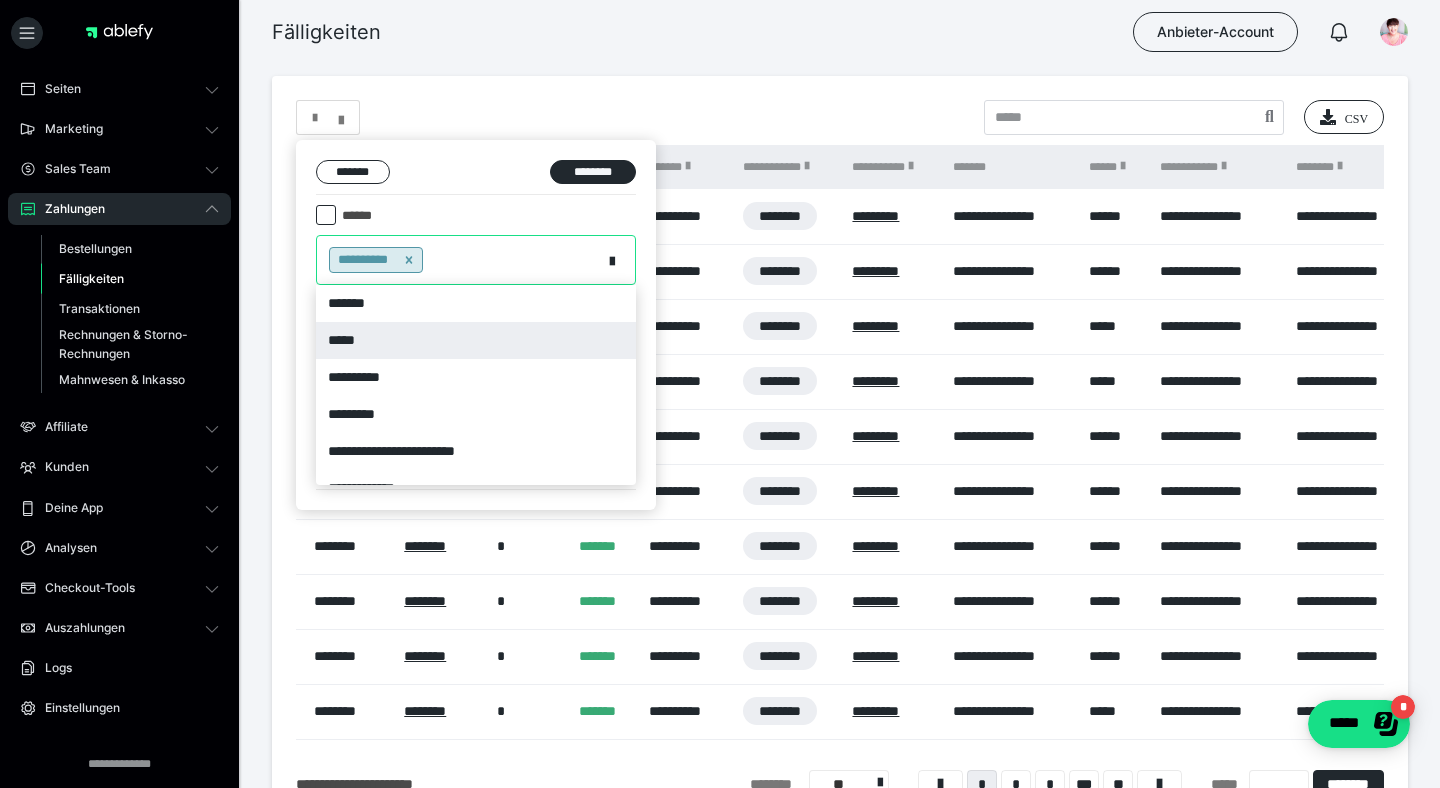 click on "*****" at bounding box center (476, 340) 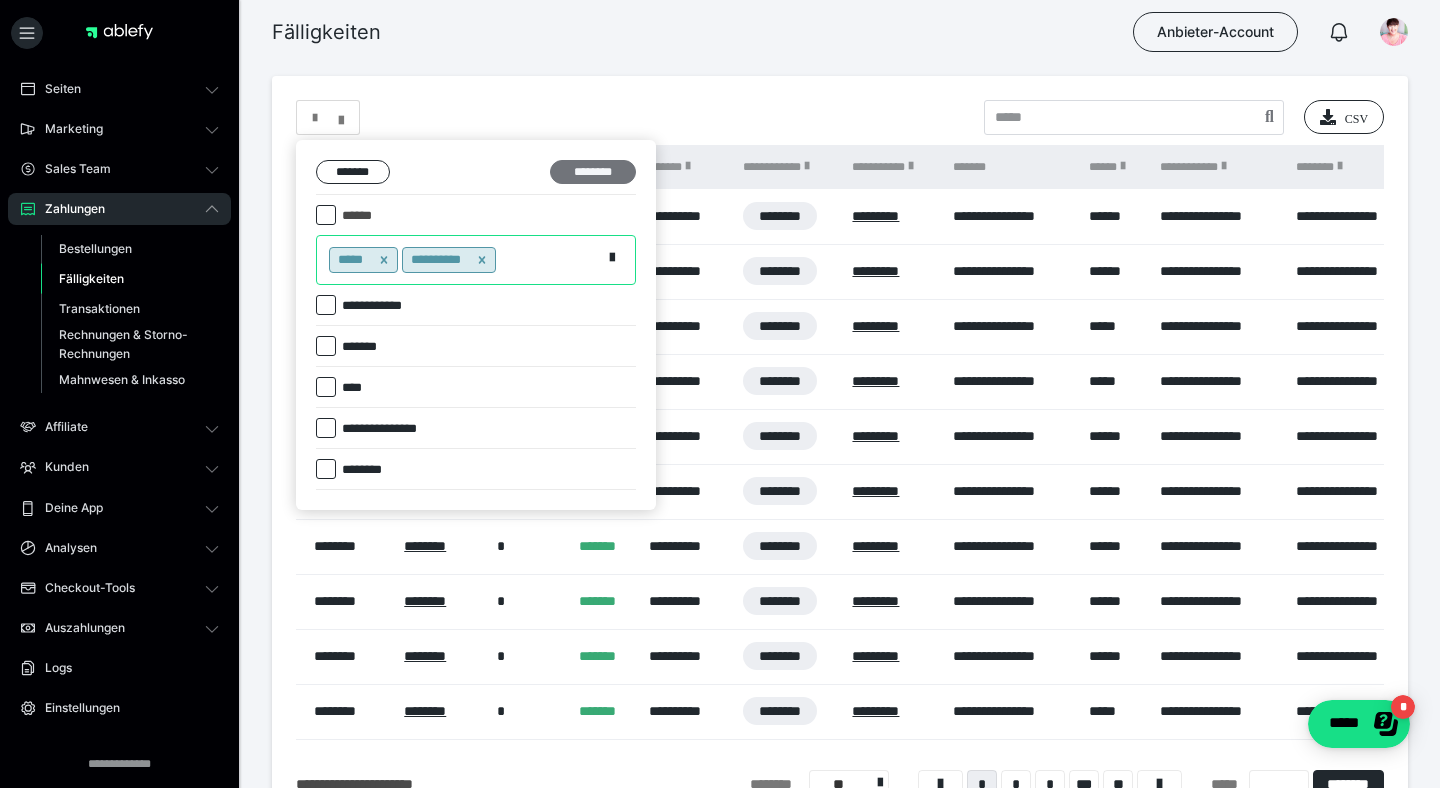 click on "********" at bounding box center [593, 172] 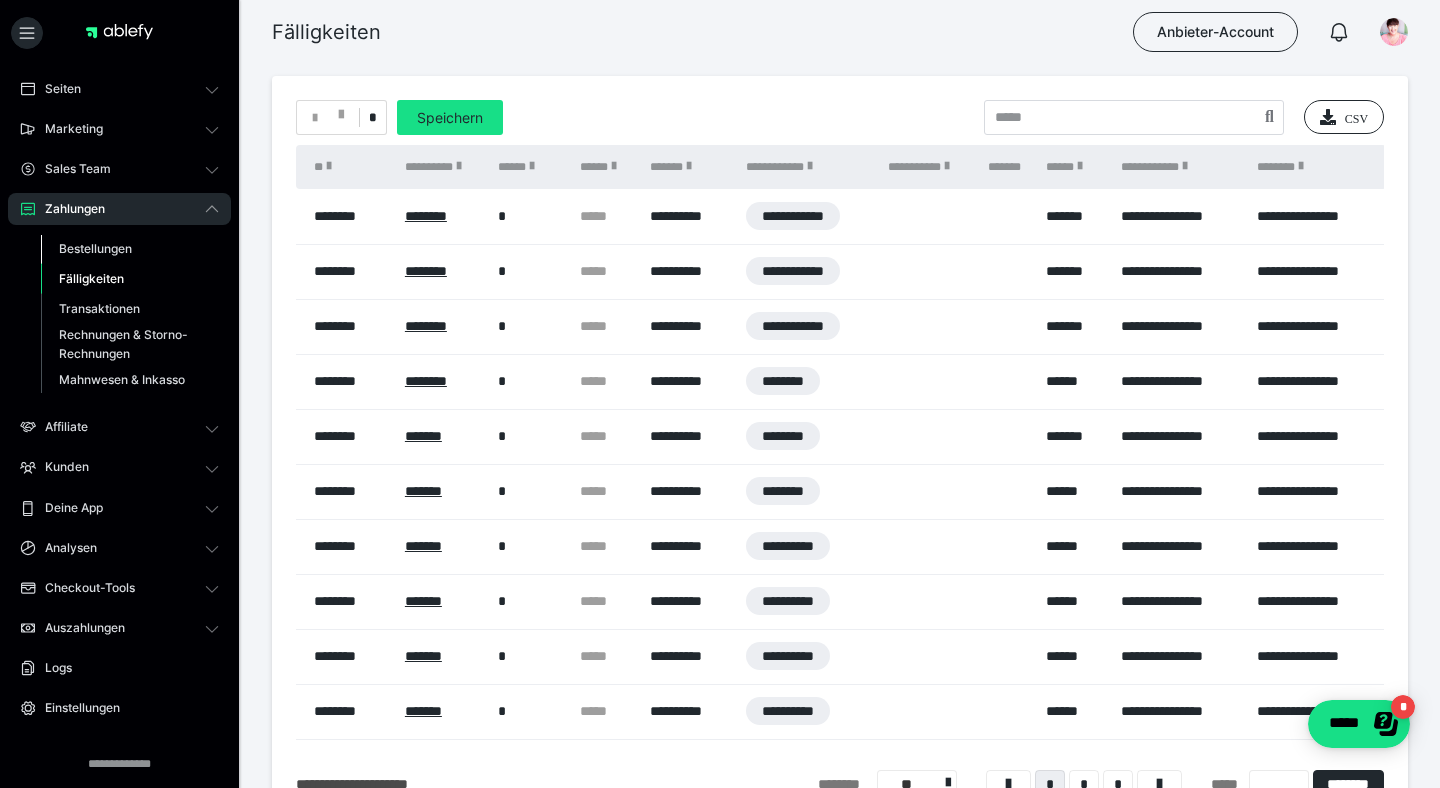 click on "Bestellungen" at bounding box center (95, 248) 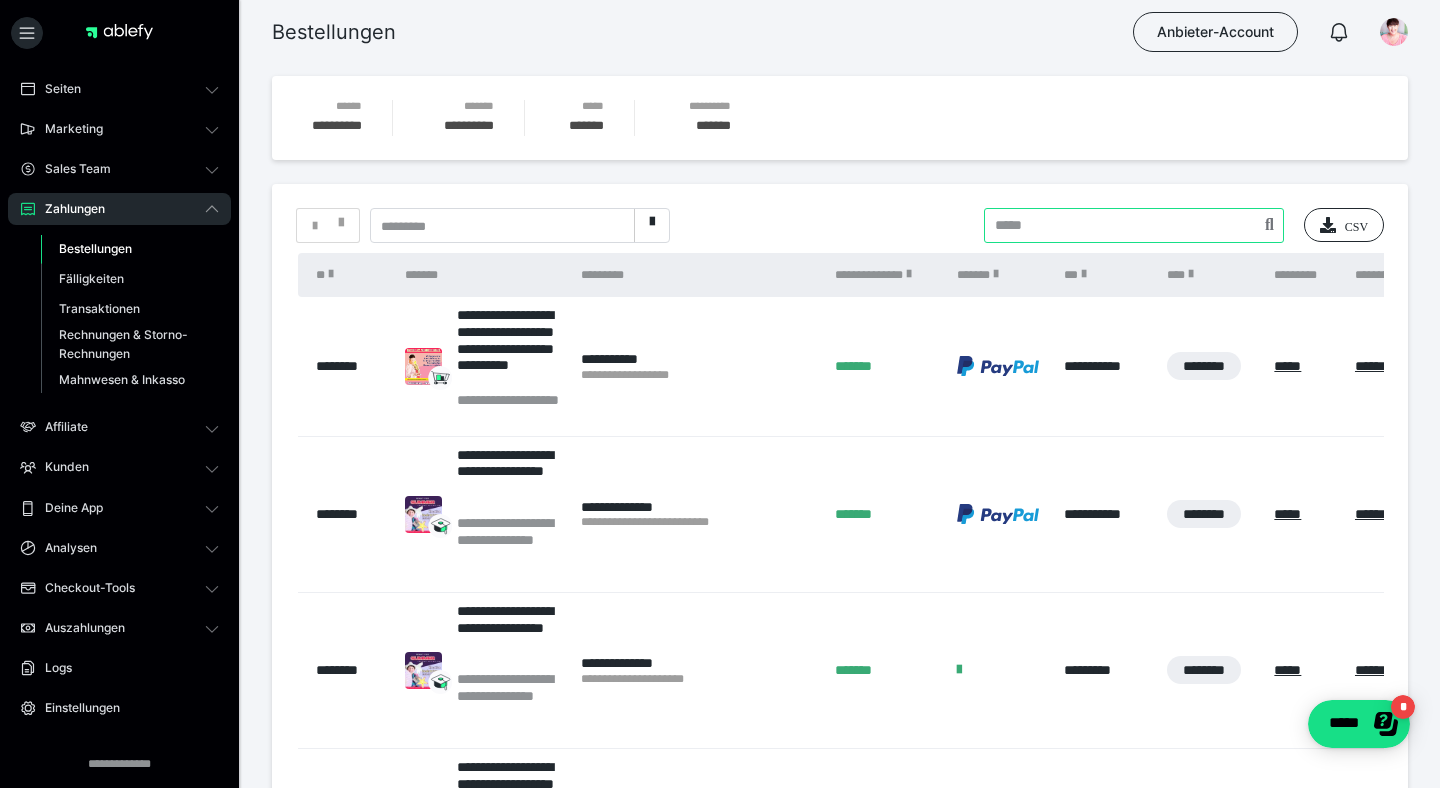 click at bounding box center [1134, 225] 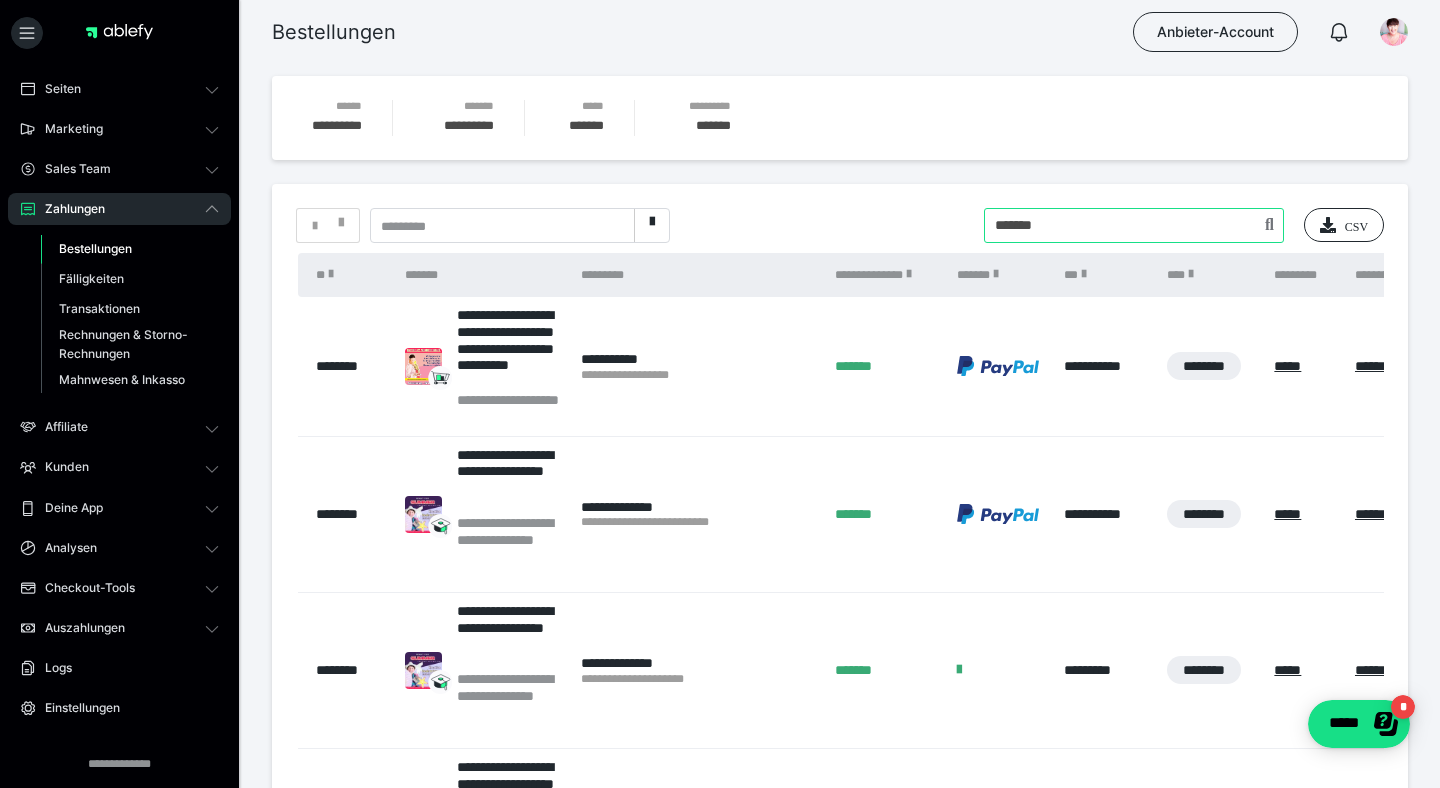 type on "*******" 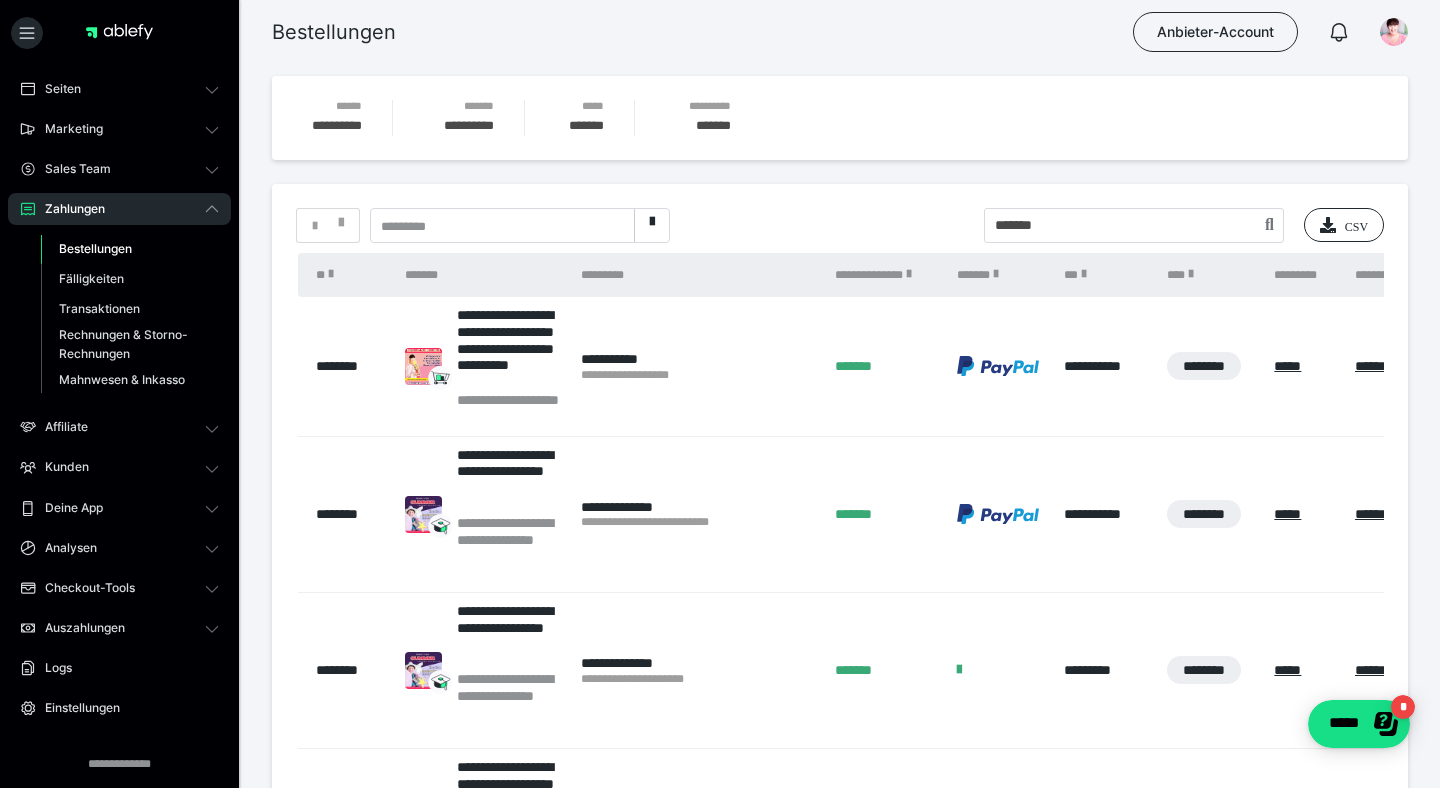 click on "**********" at bounding box center [840, 1047] 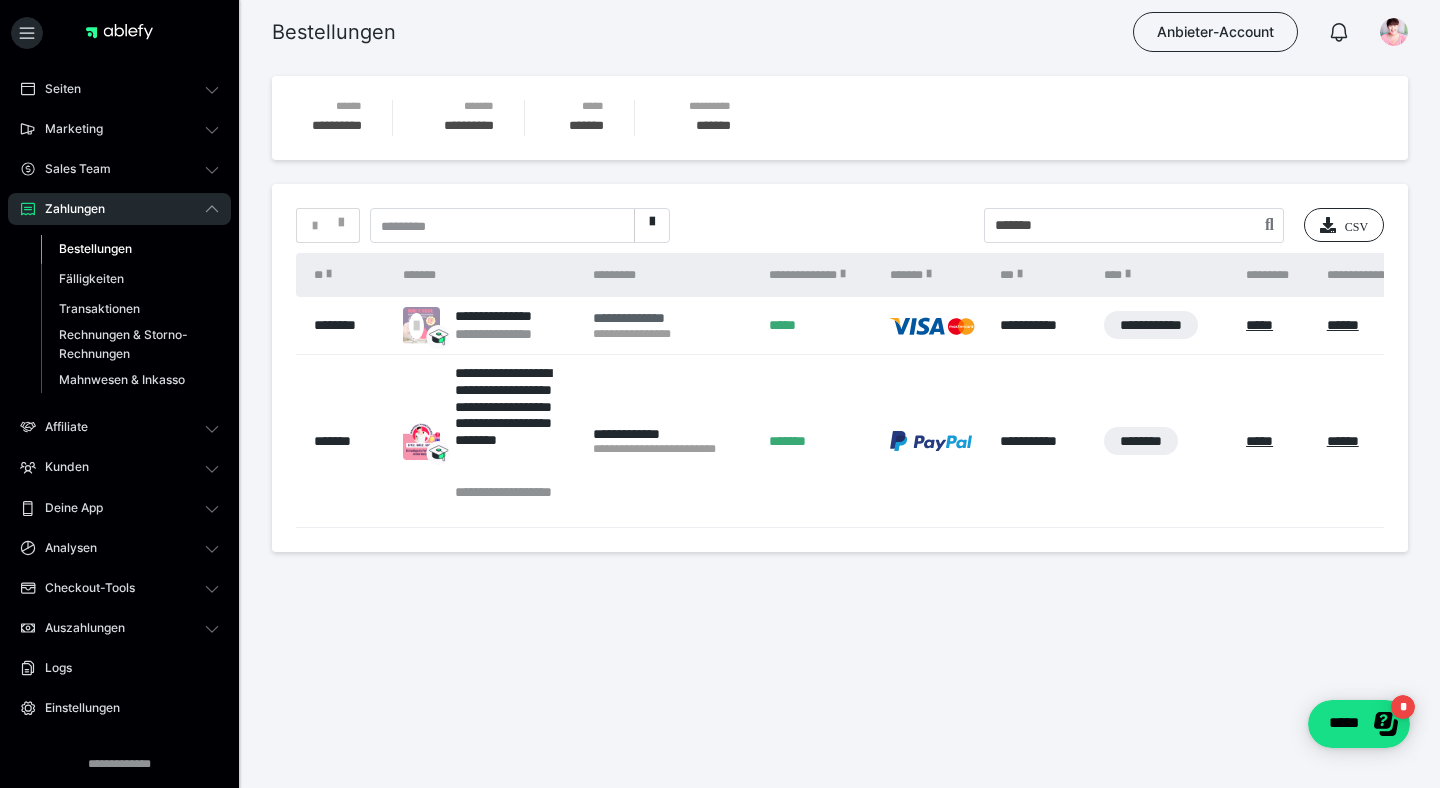 click on "**********" at bounding box center [670, 318] 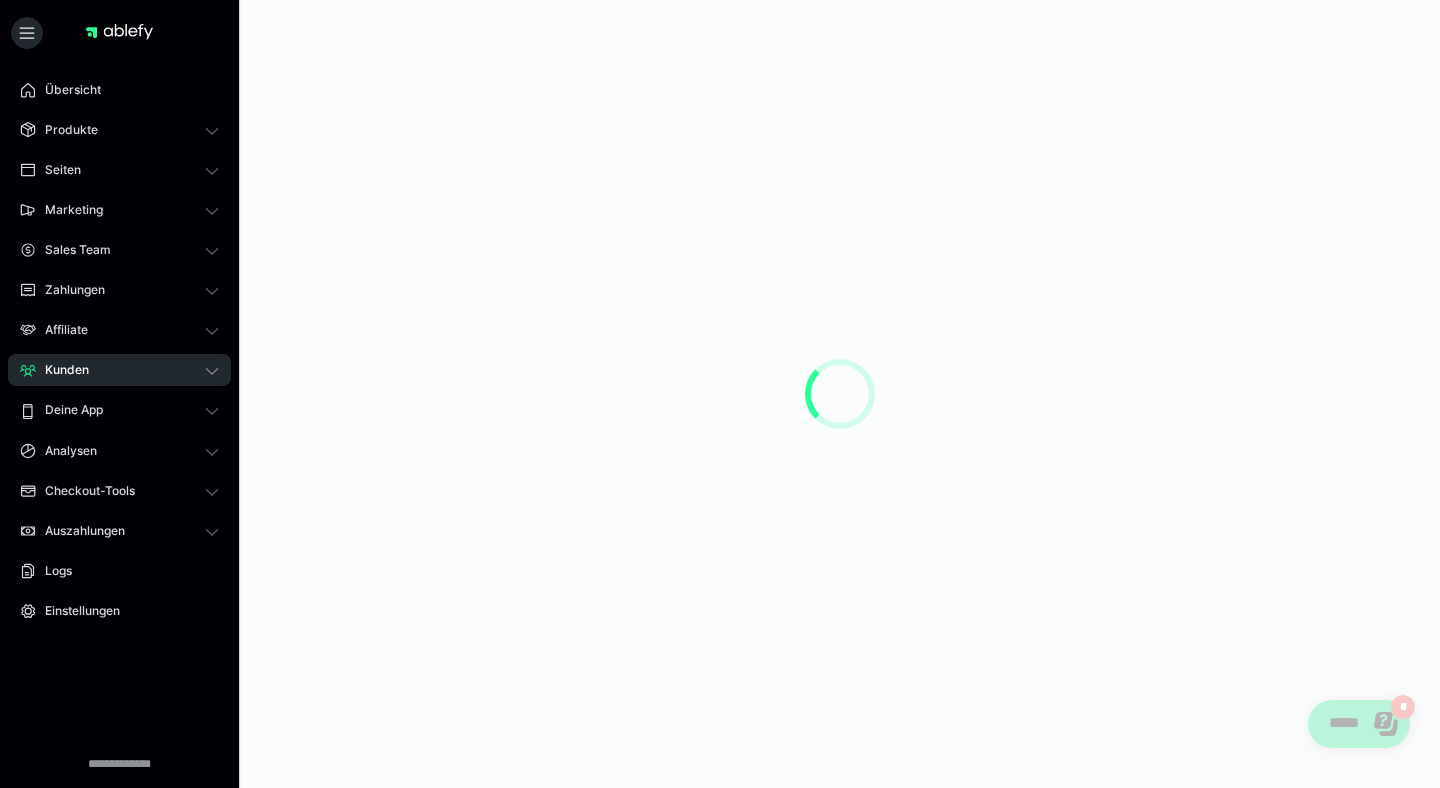 scroll, scrollTop: 0, scrollLeft: 0, axis: both 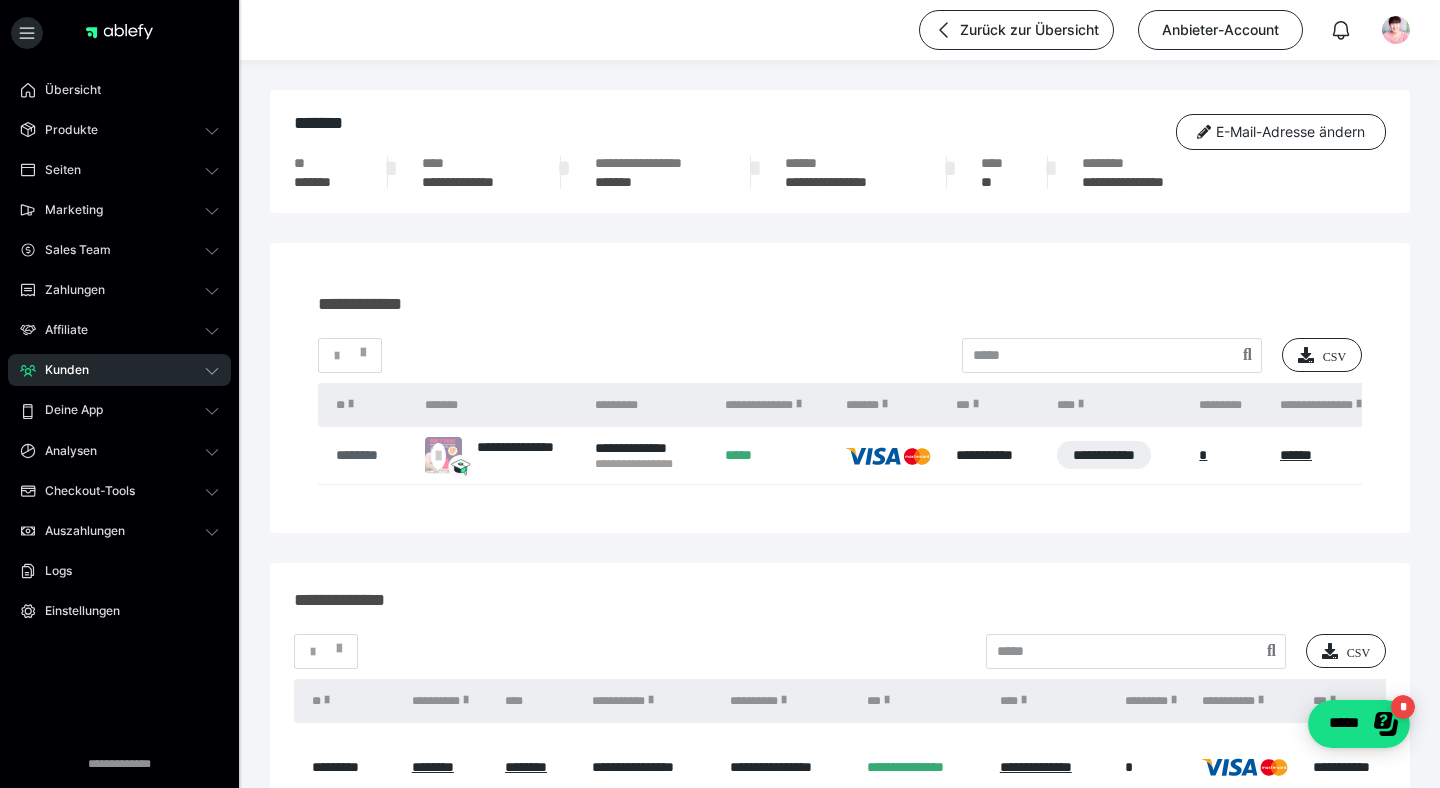 click on "********" at bounding box center (370, 455) 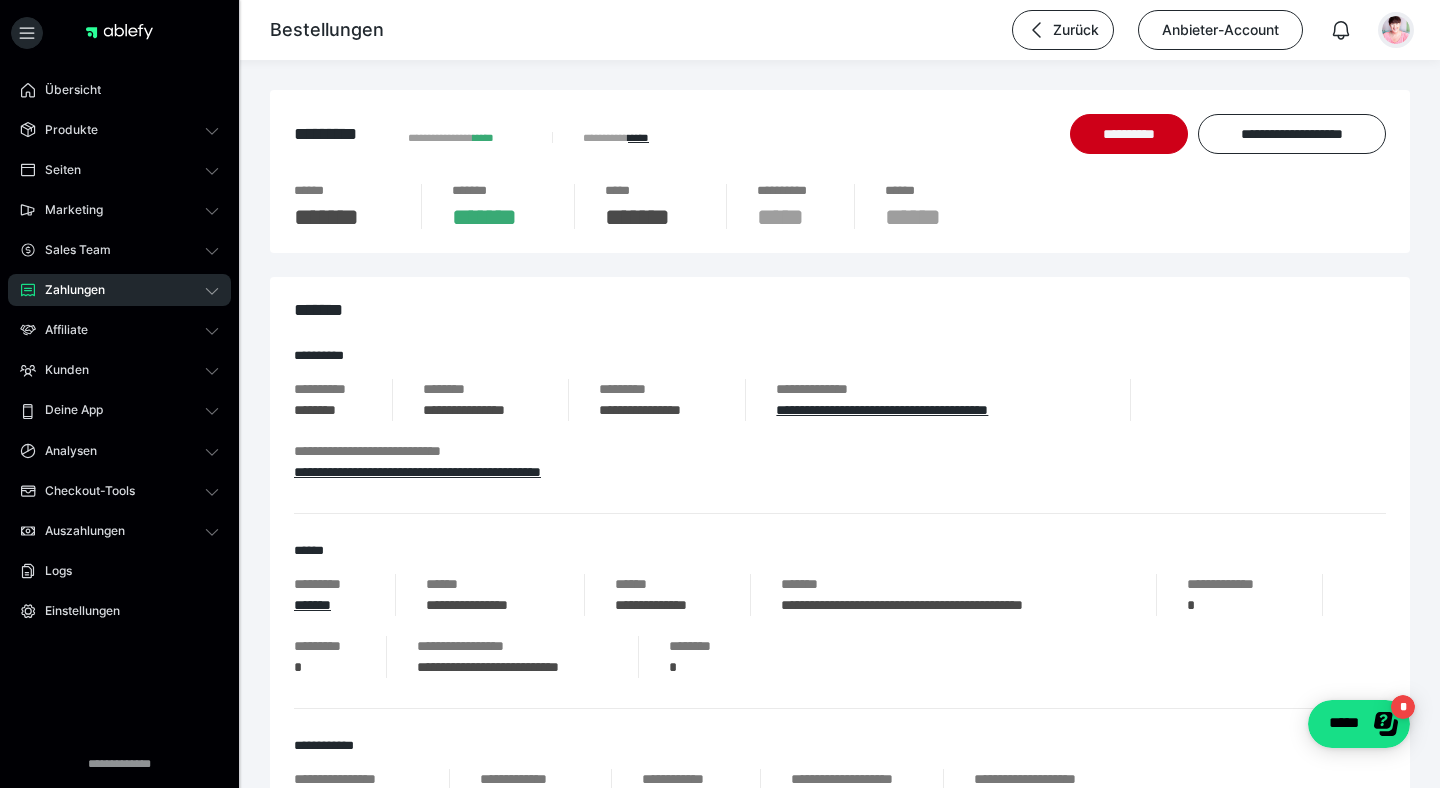 click at bounding box center (1396, 30) 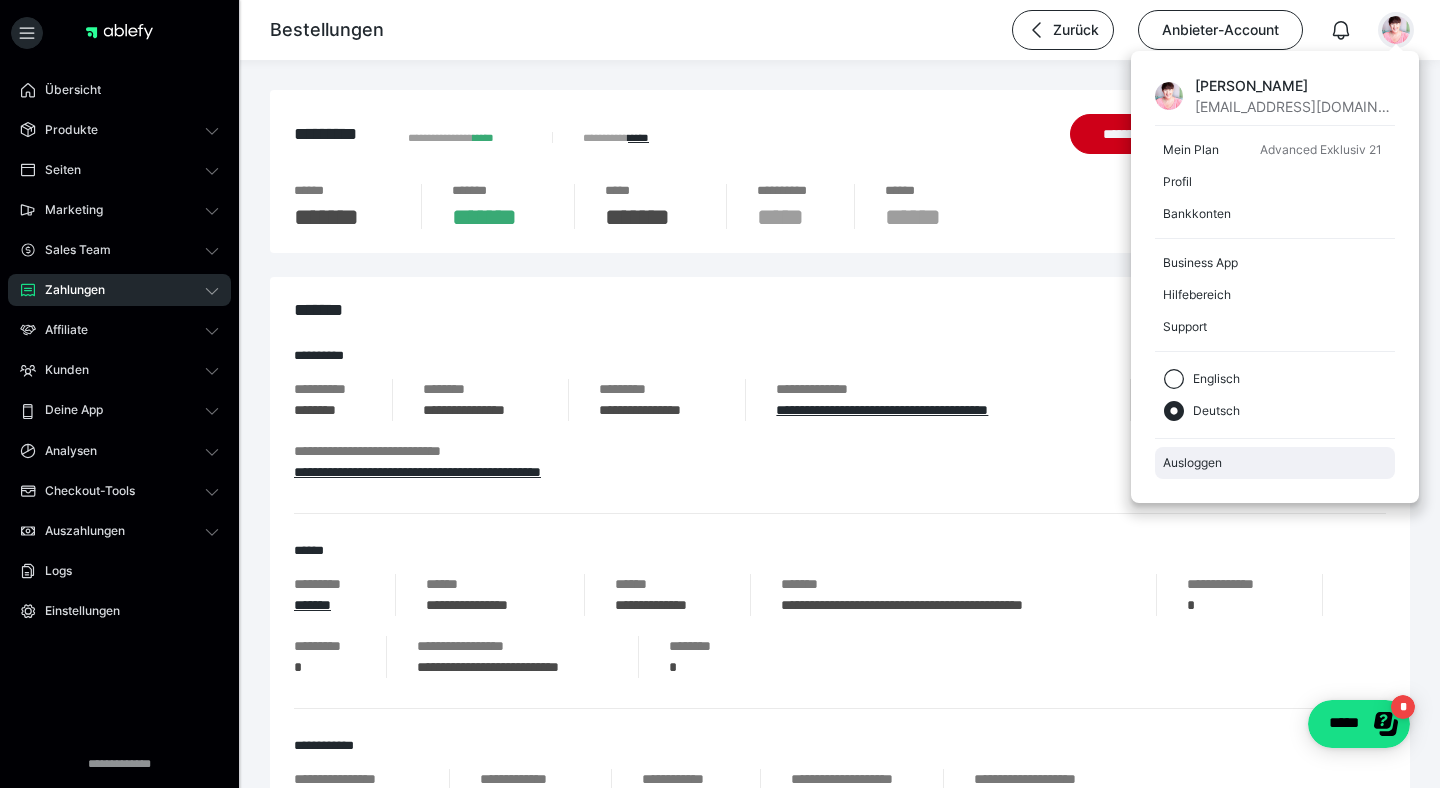 click on "Ausloggen" at bounding box center [1275, 463] 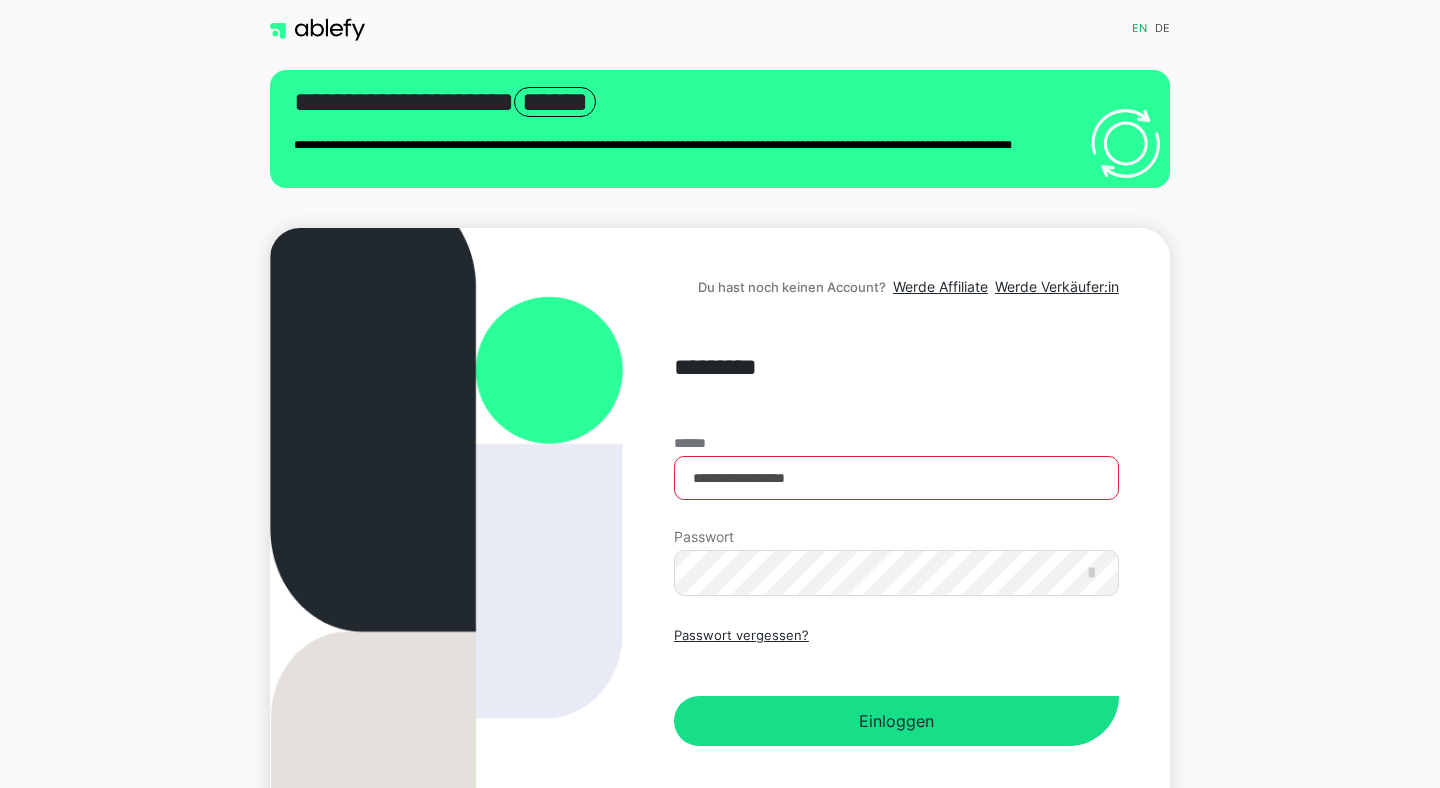 scroll, scrollTop: 0, scrollLeft: 0, axis: both 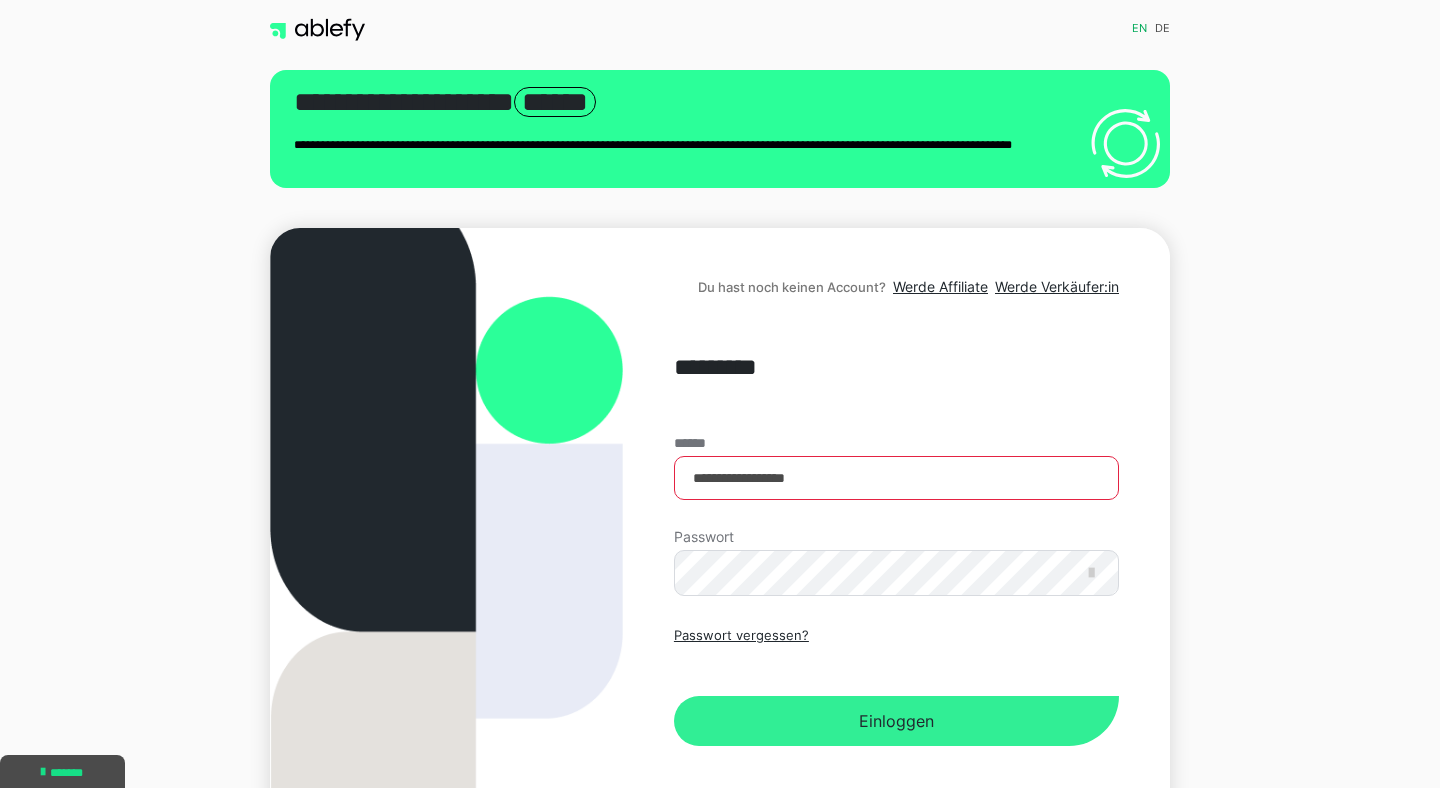 click on "Einloggen" at bounding box center (896, 721) 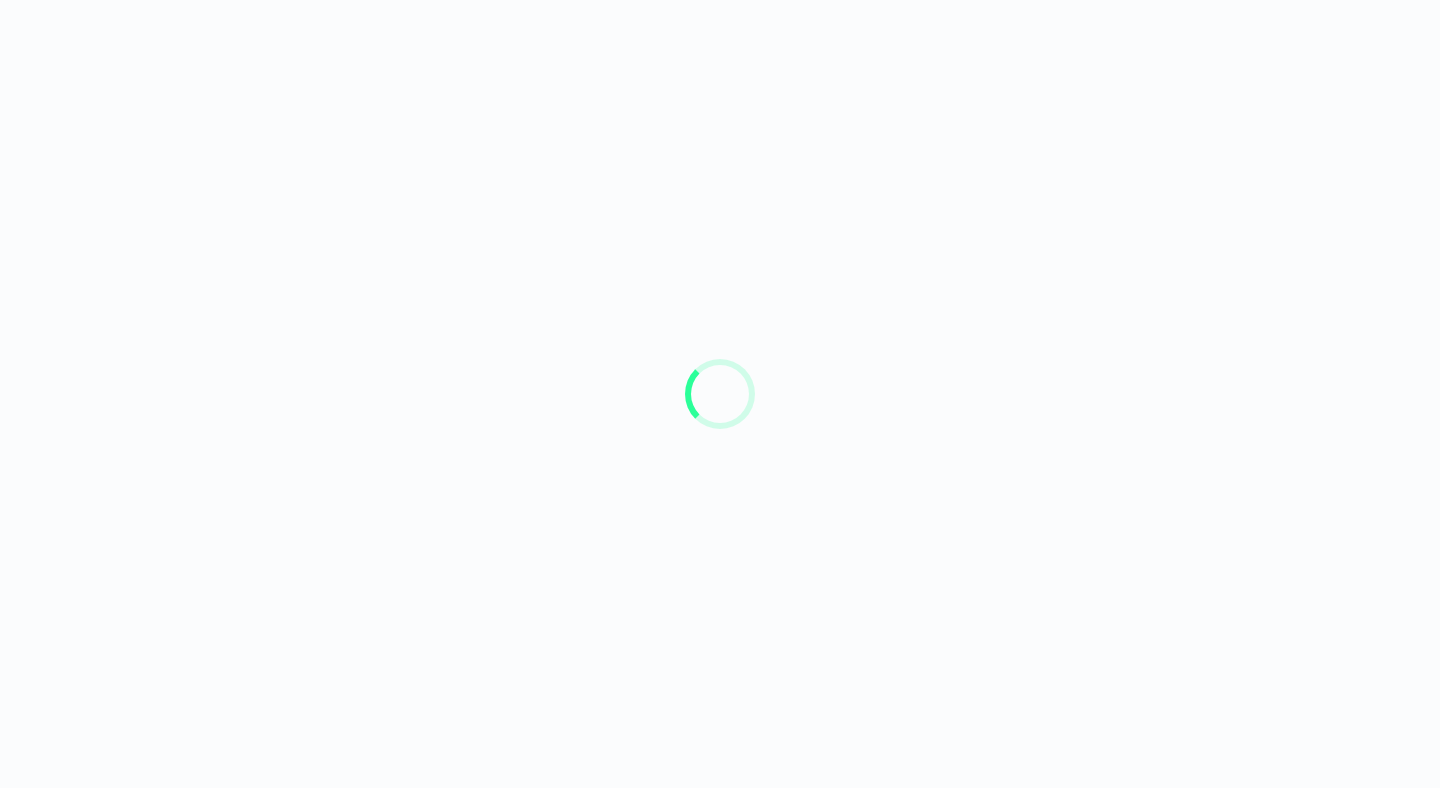 scroll, scrollTop: 0, scrollLeft: 0, axis: both 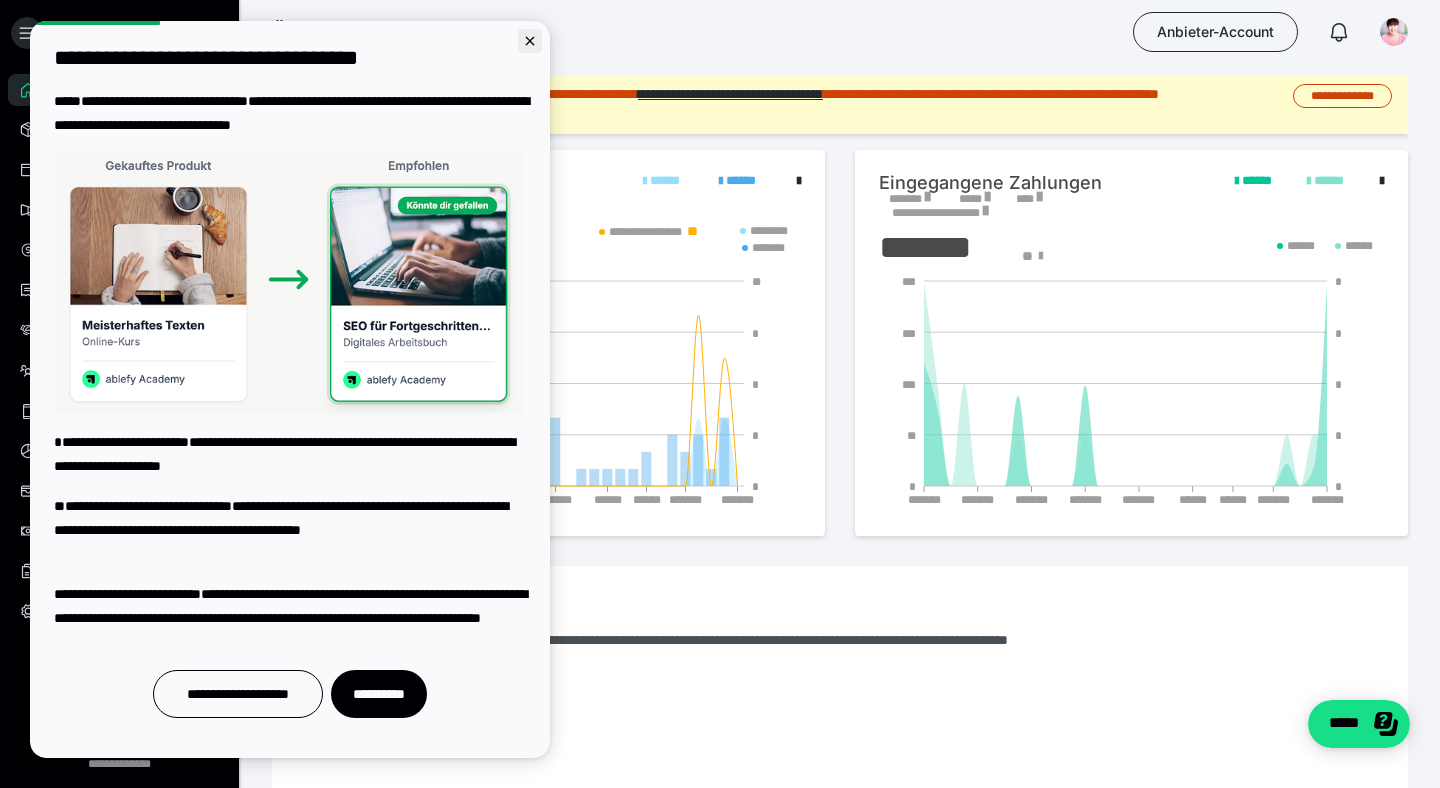 click 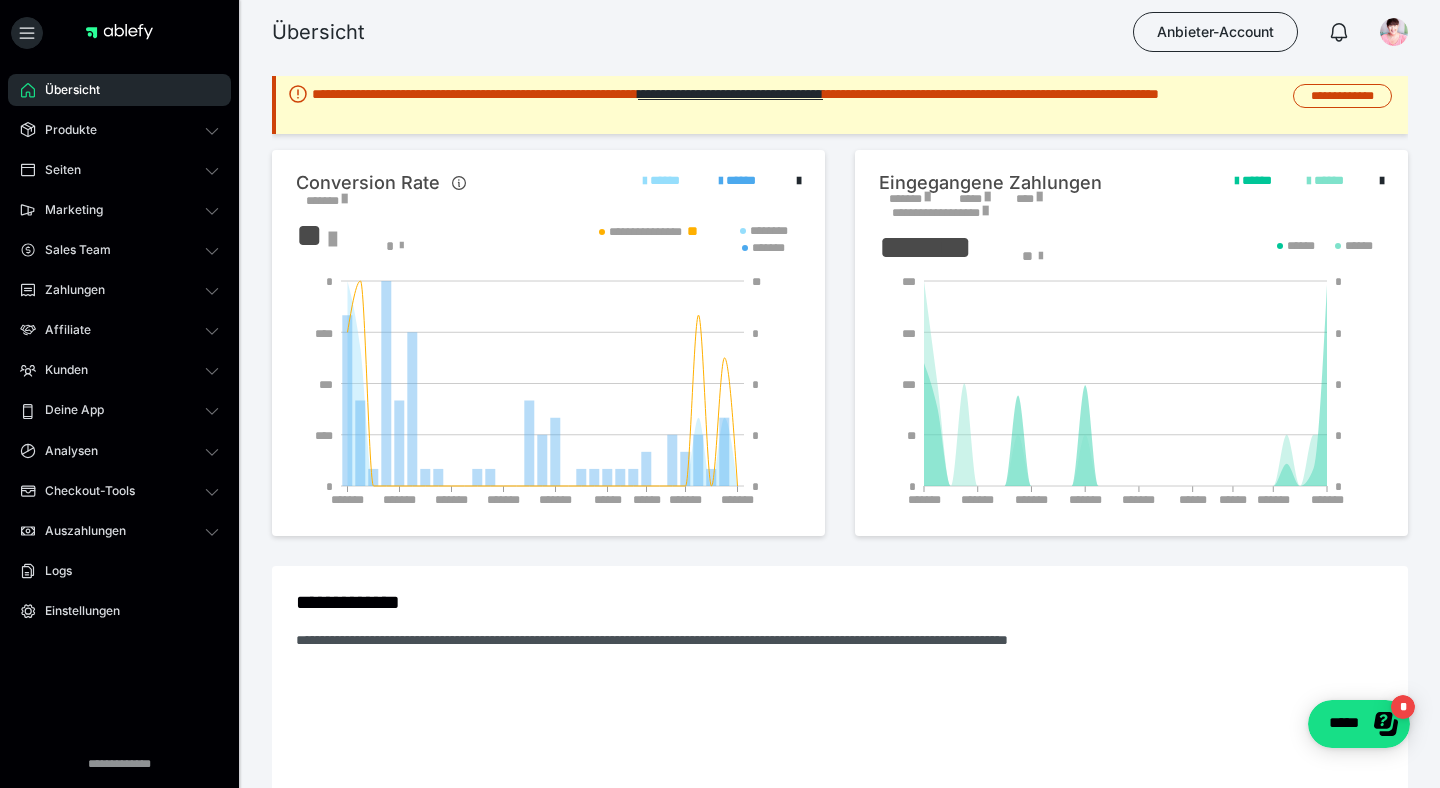 scroll, scrollTop: 0, scrollLeft: 0, axis: both 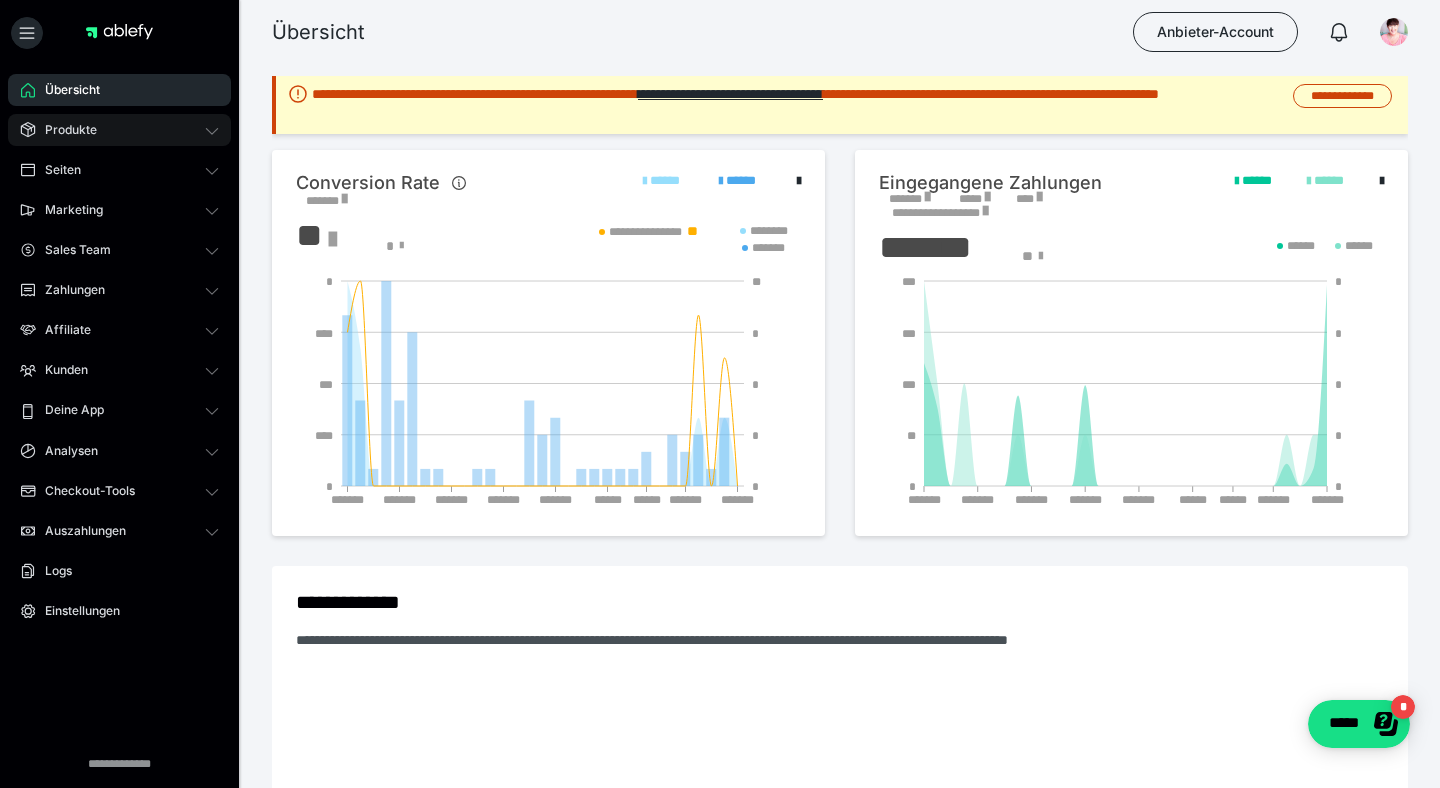 click on "Produkte" at bounding box center [119, 130] 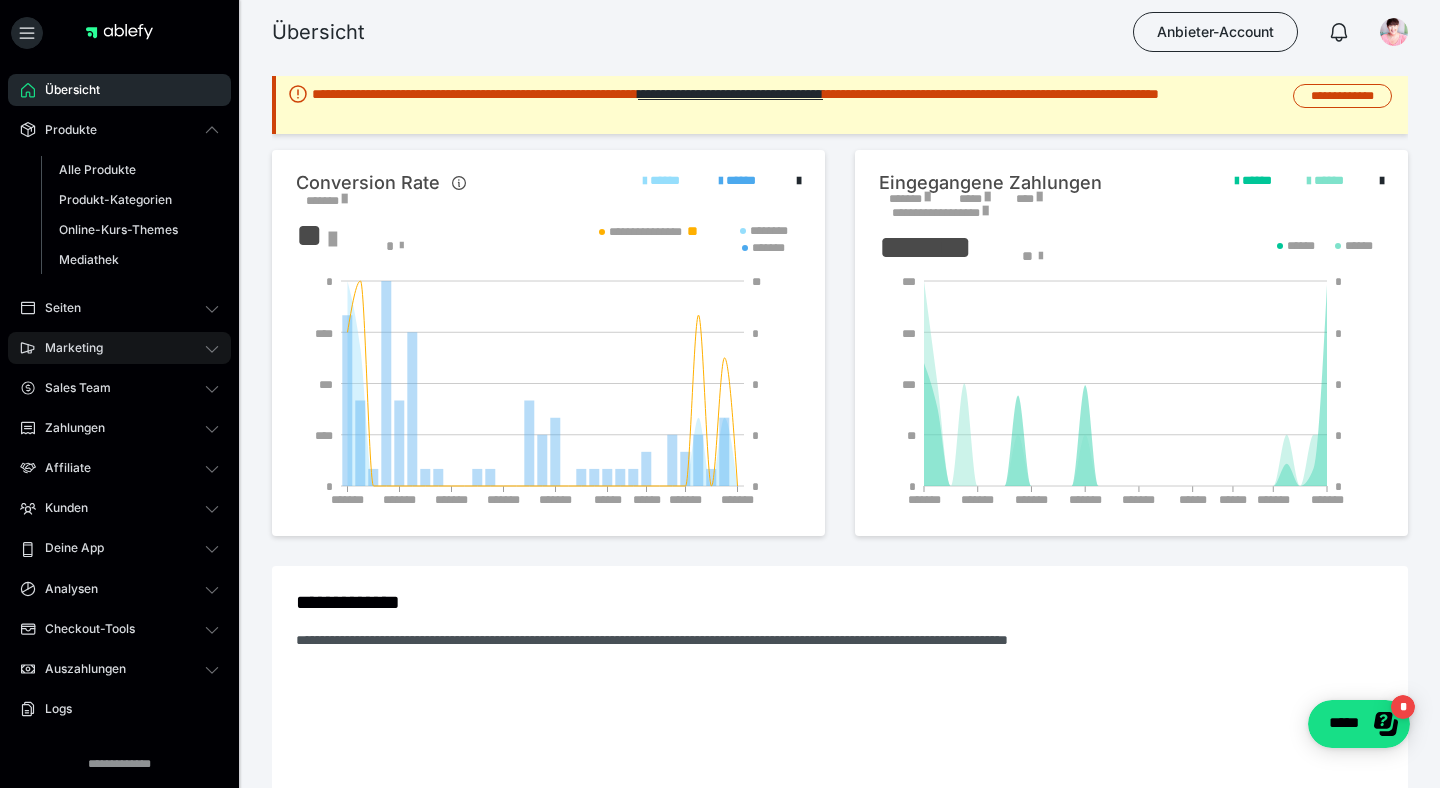 scroll, scrollTop: 91, scrollLeft: 0, axis: vertical 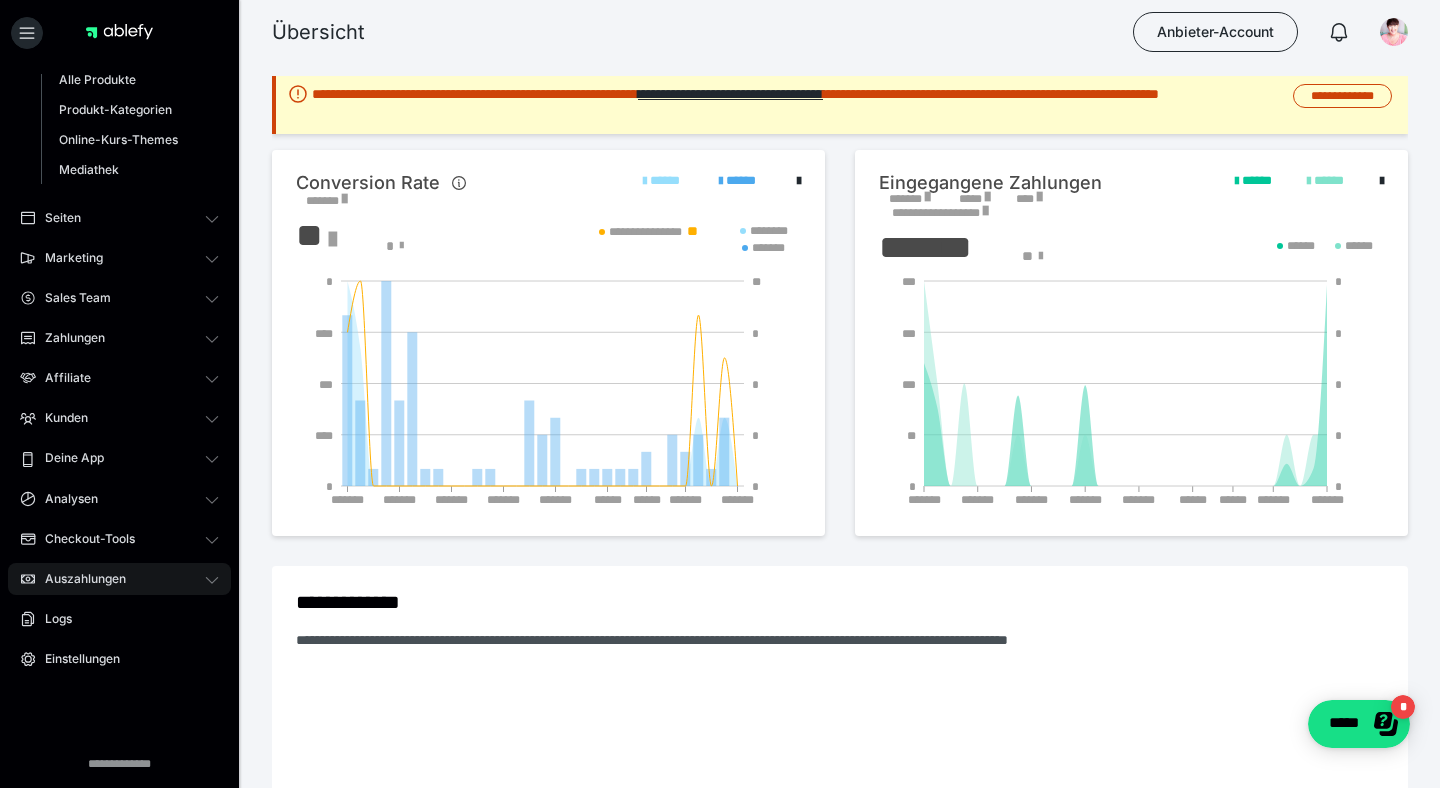 click on "Auszahlungen" at bounding box center [78, 579] 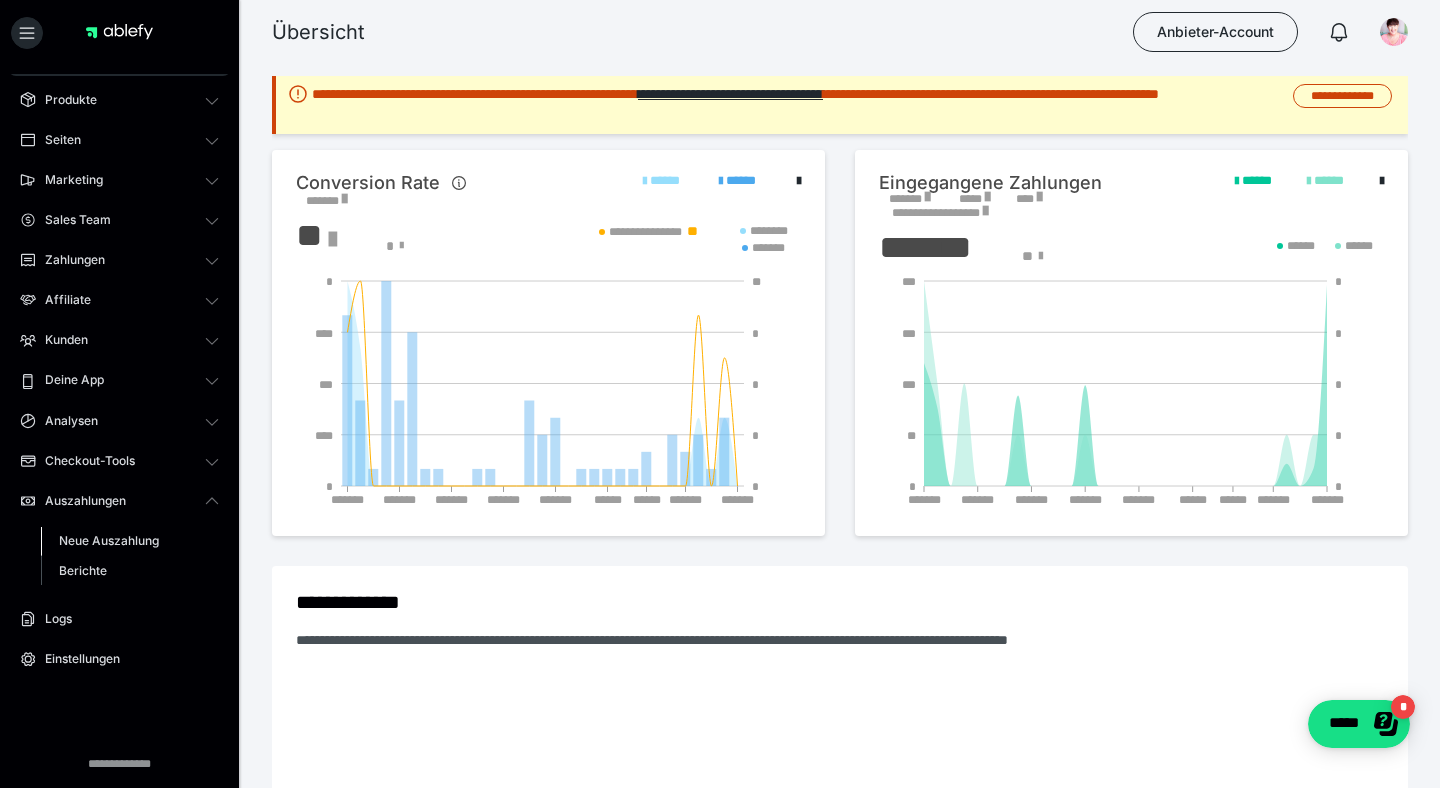 click on "Neue Auszahlung" at bounding box center [109, 540] 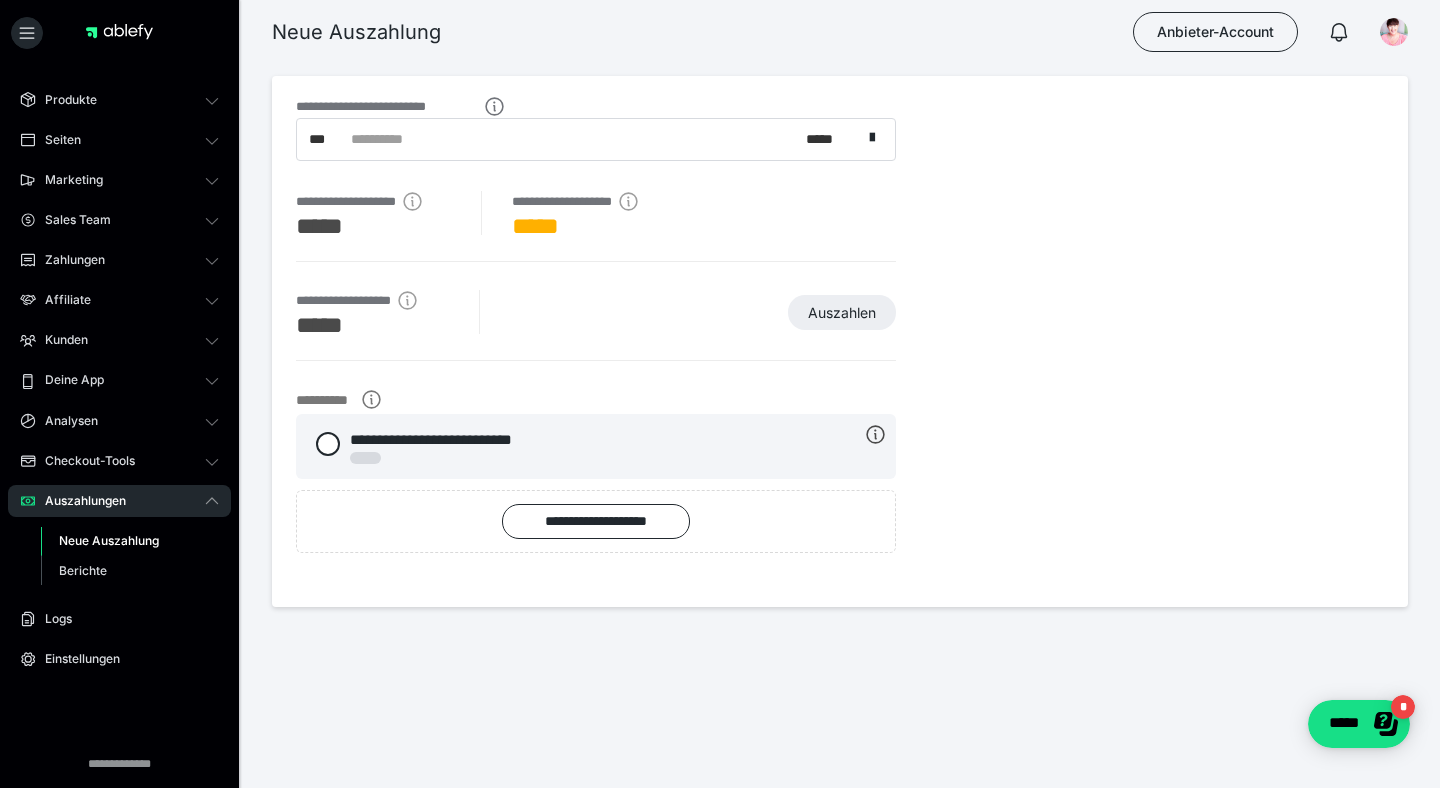 click on "**********" at bounding box center (587, 139) 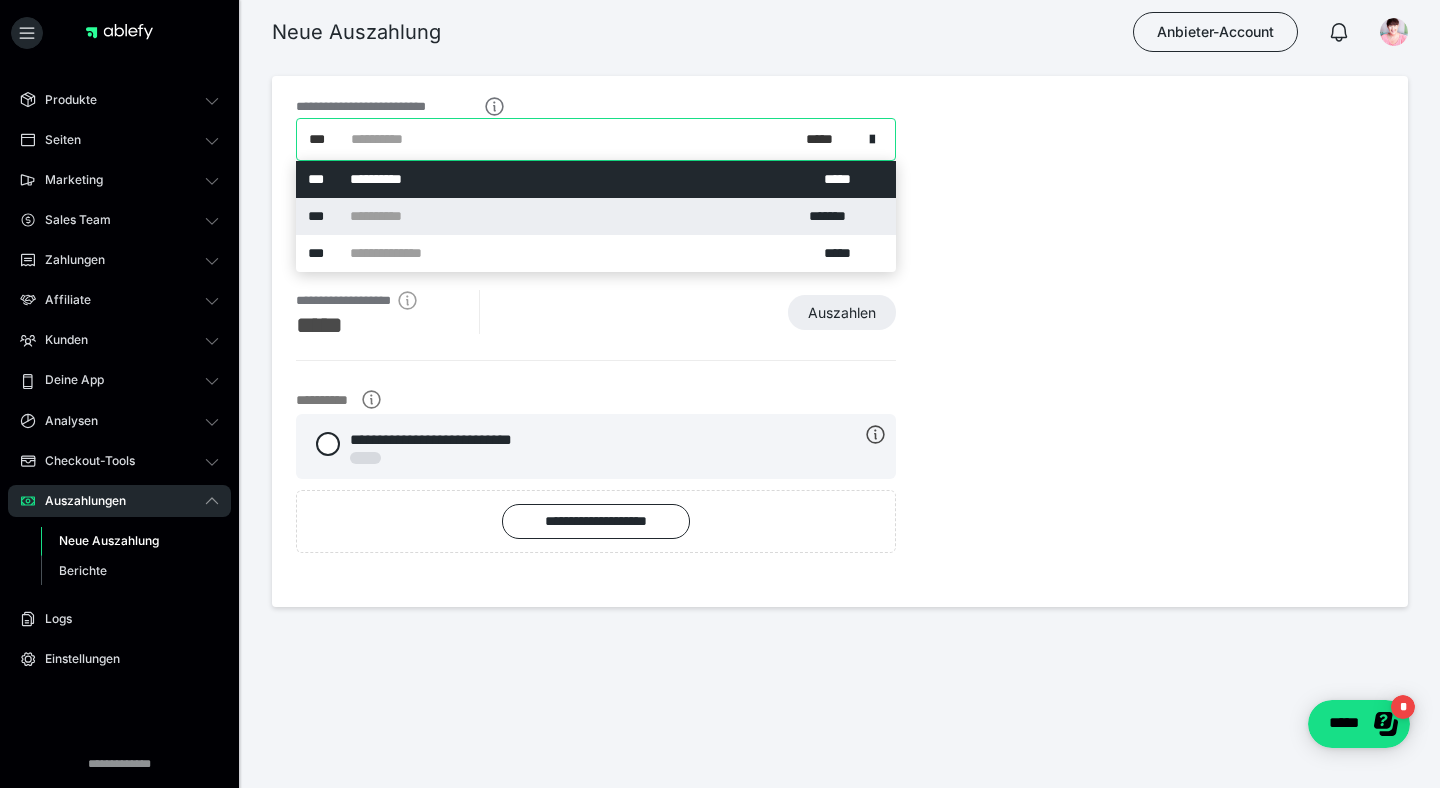 click on "*******" at bounding box center (836, 216) 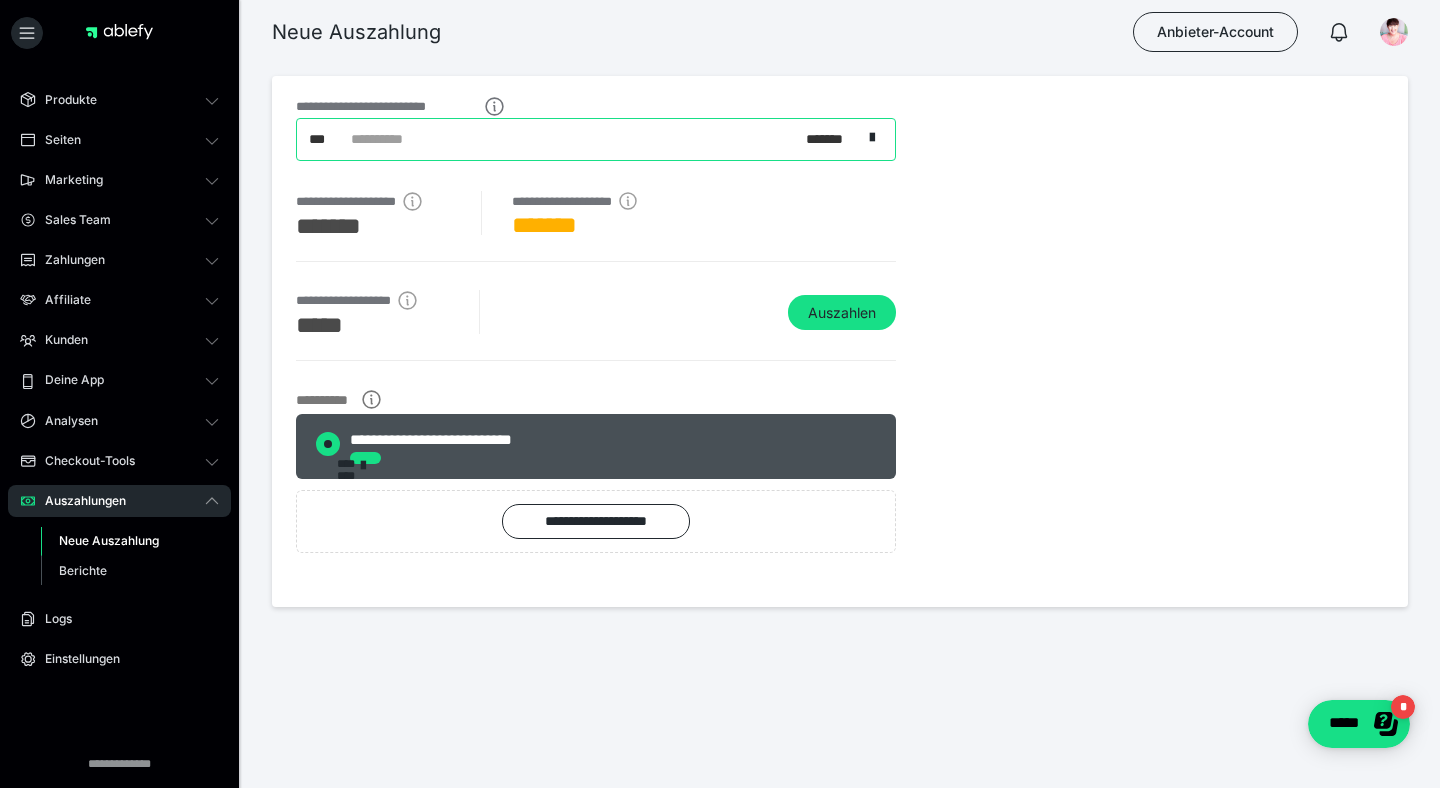 radio on "****" 